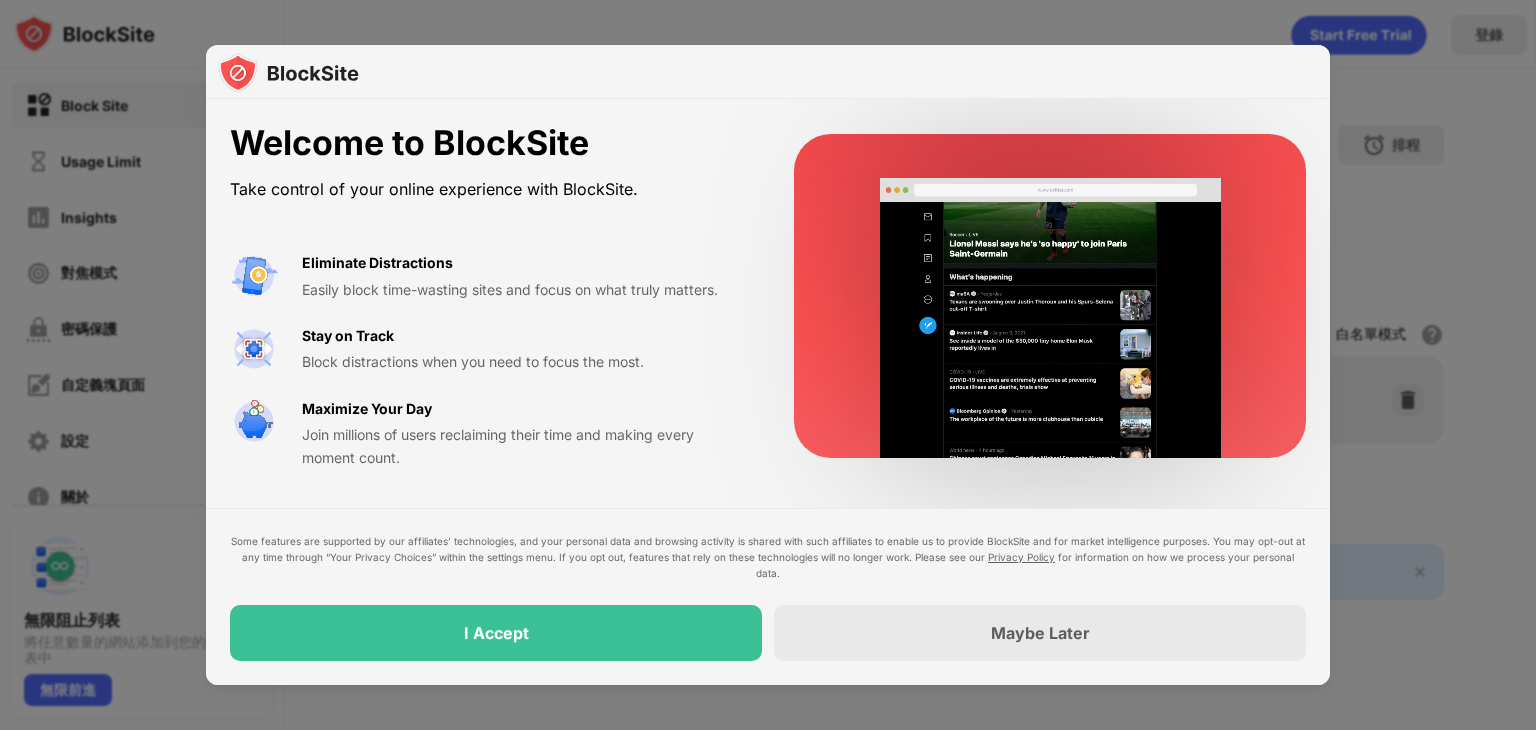scroll, scrollTop: 0, scrollLeft: 0, axis: both 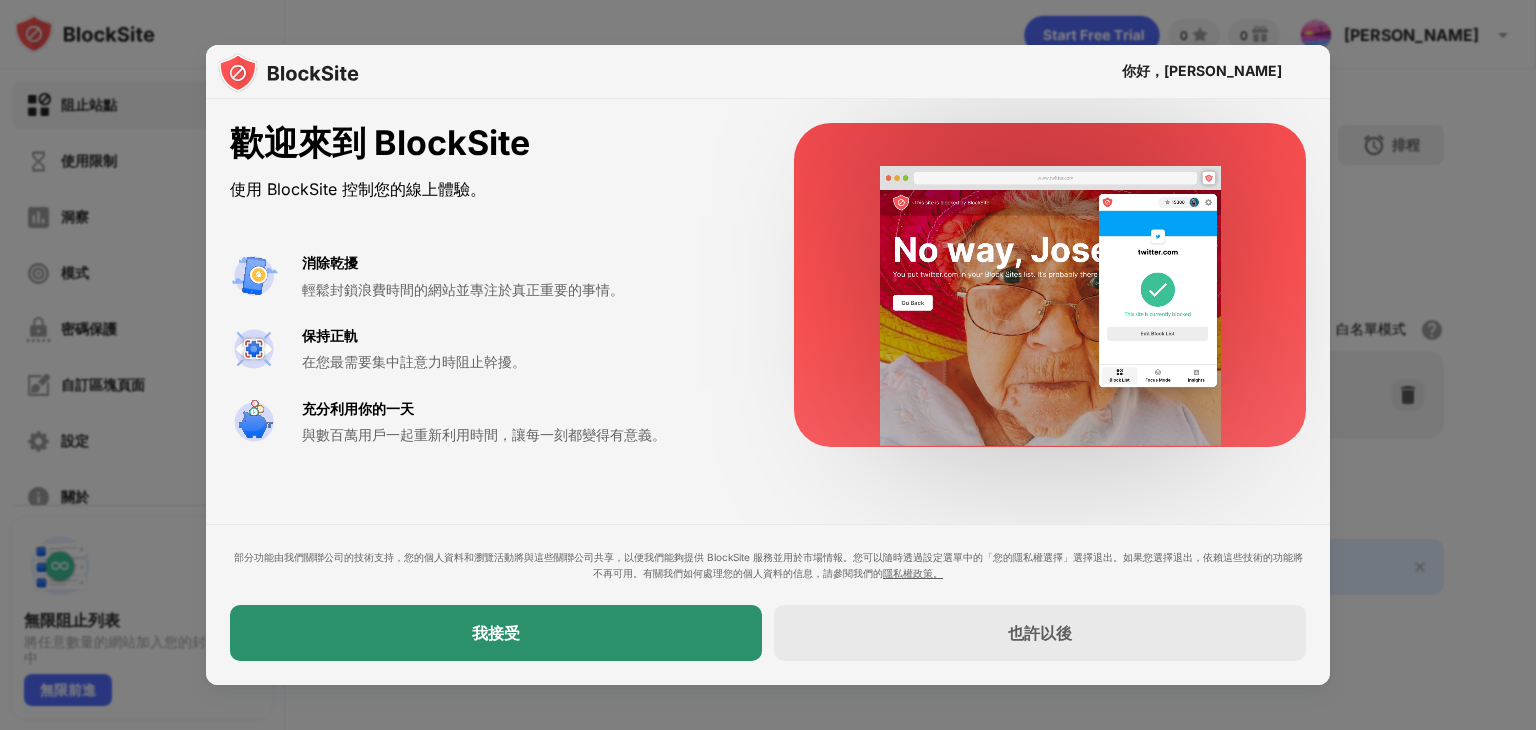 click on "我接受" at bounding box center (496, 633) 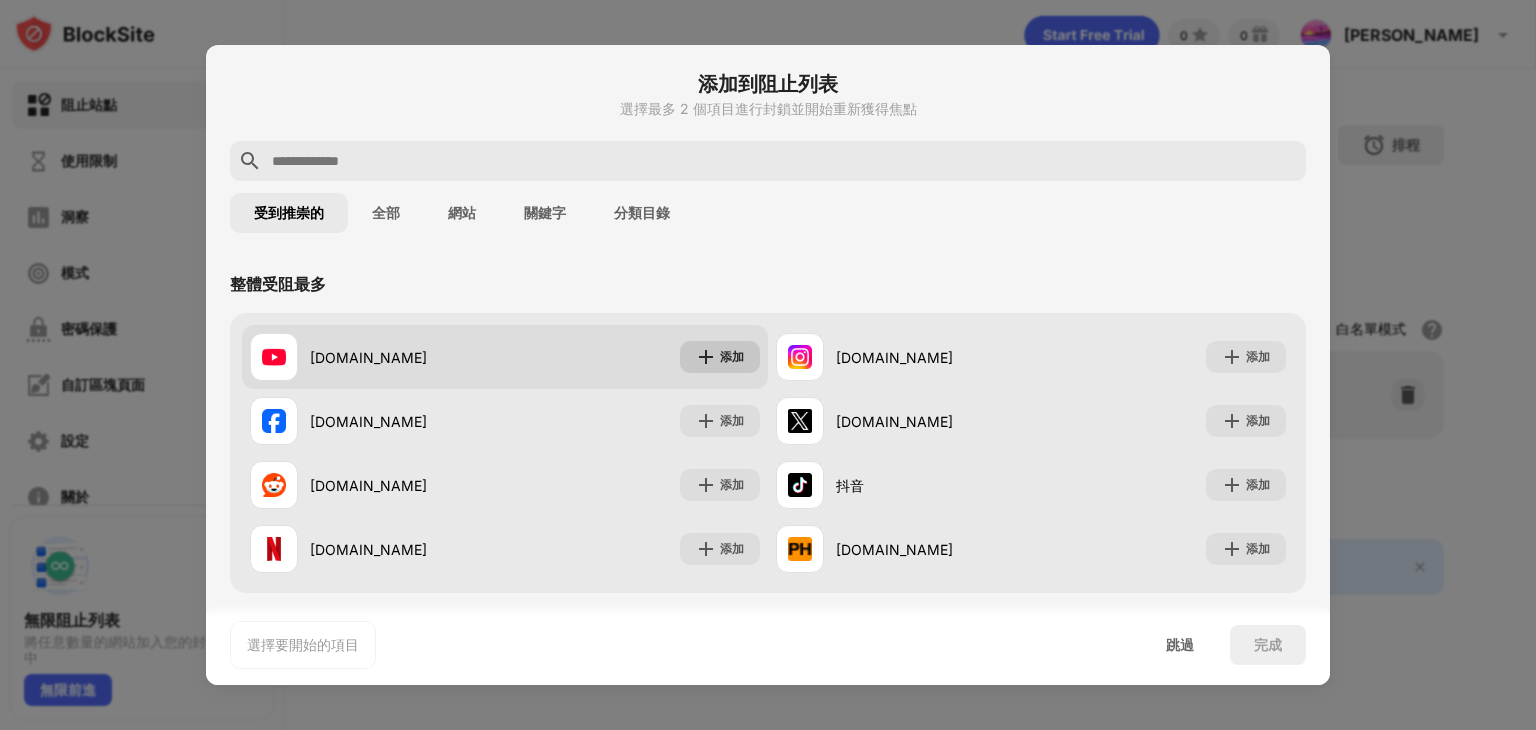 click on "添加" at bounding box center [732, 356] 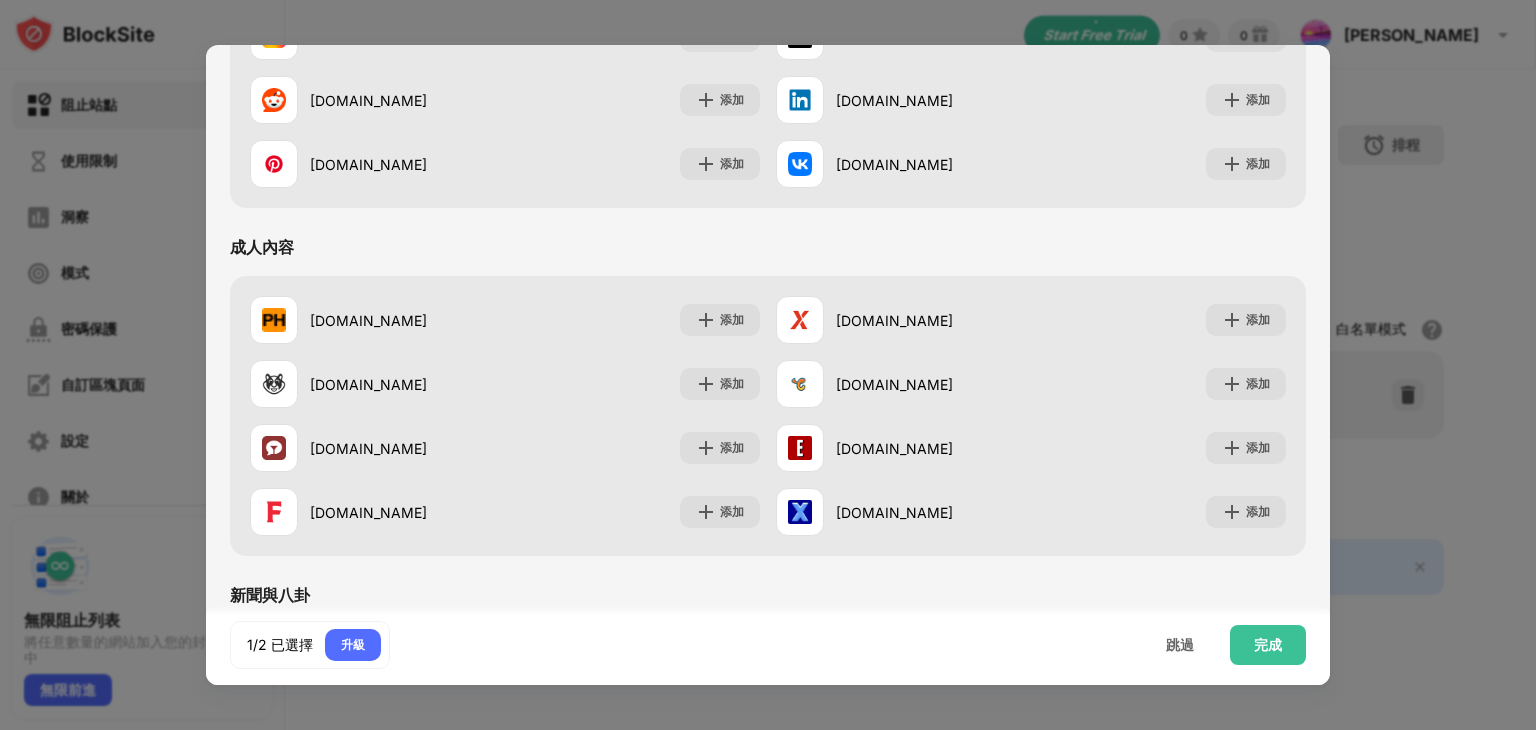 scroll, scrollTop: 700, scrollLeft: 0, axis: vertical 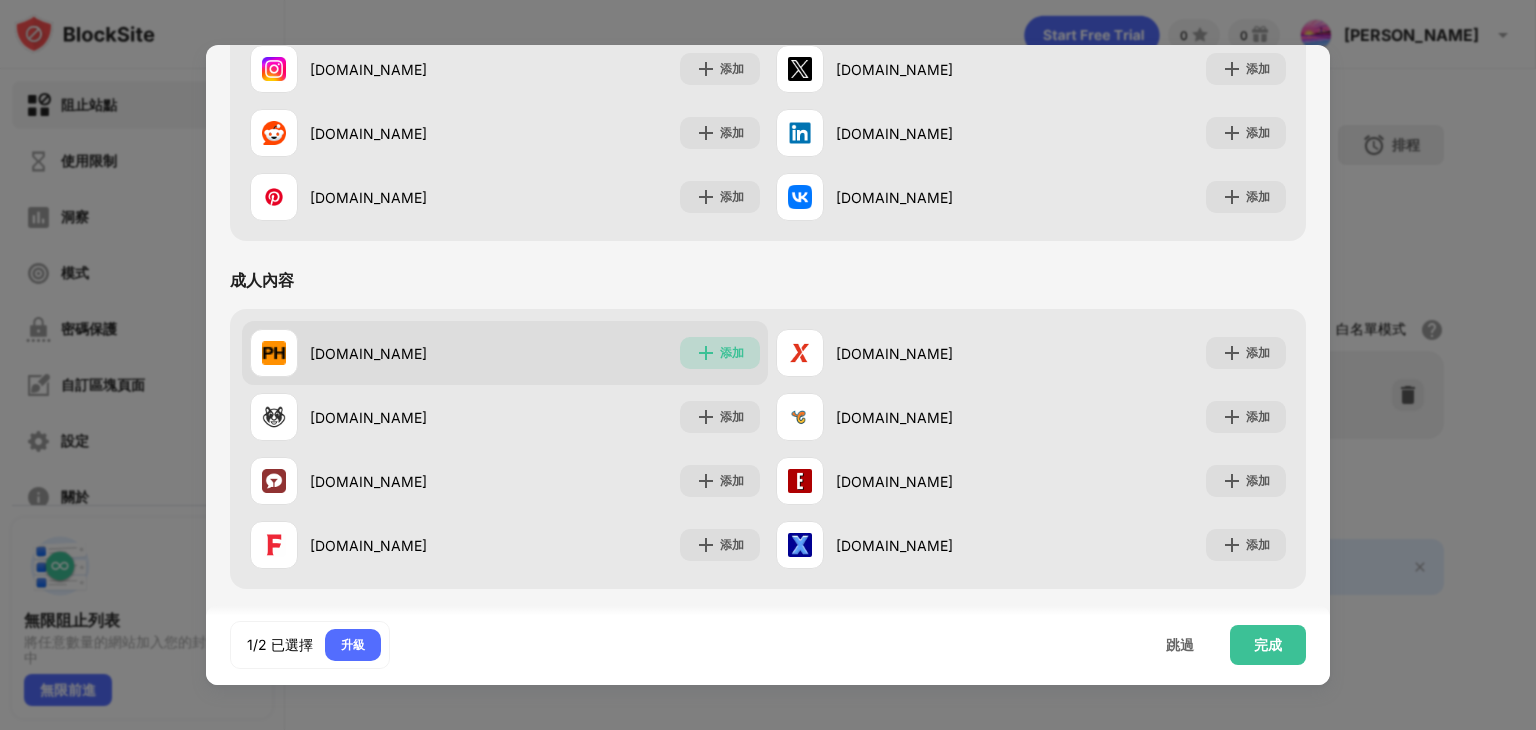 click on "添加" at bounding box center [732, 352] 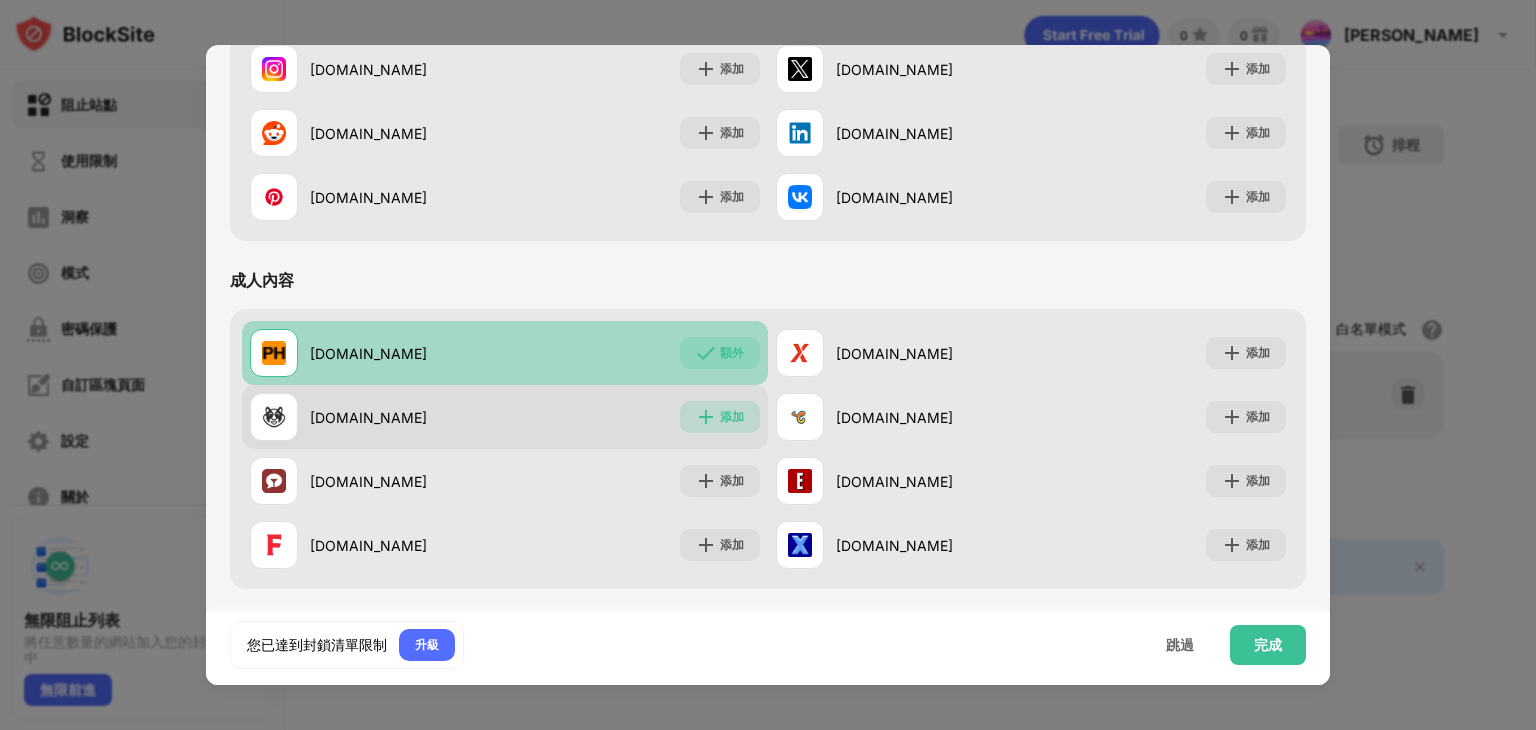 click on "添加" at bounding box center [732, 416] 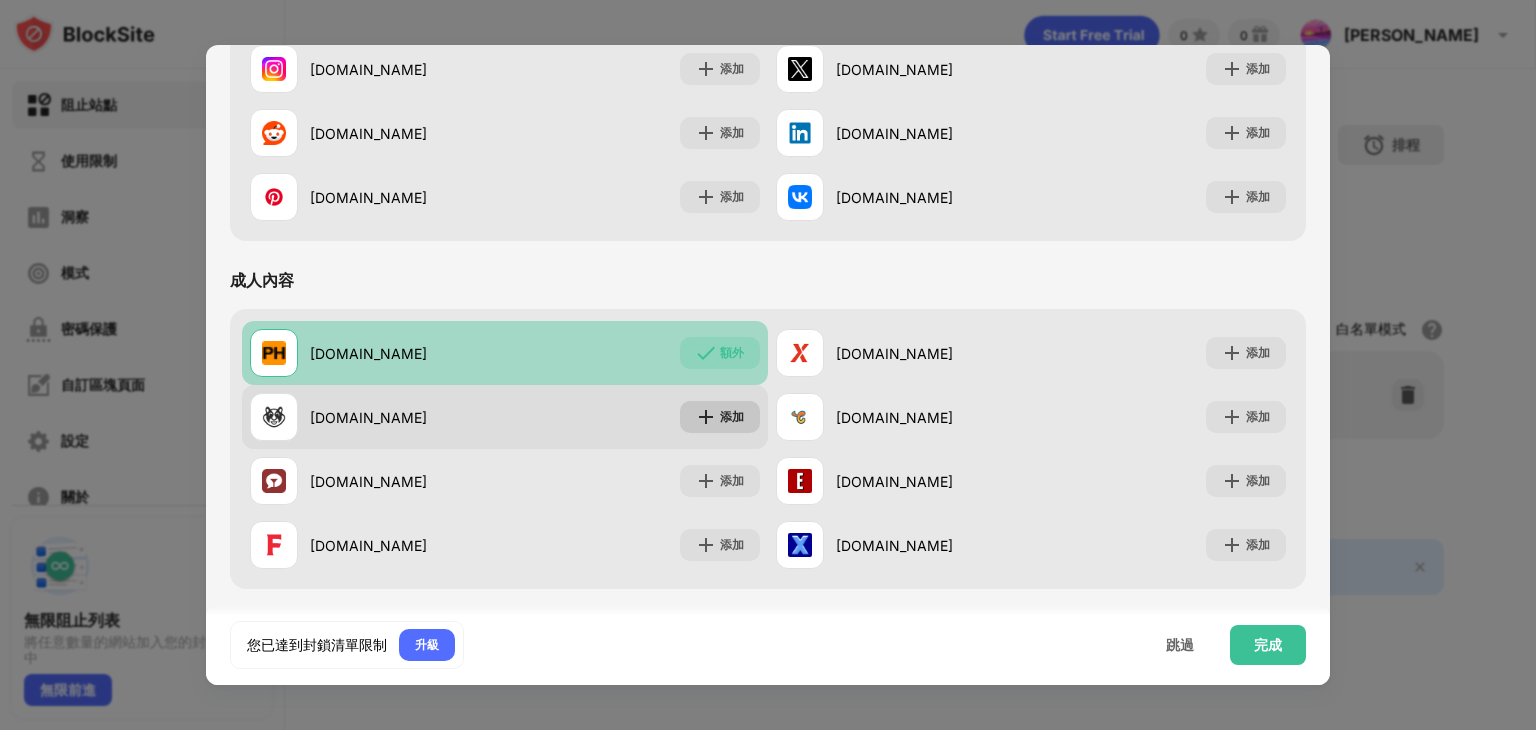 click on "添加" at bounding box center [732, 416] 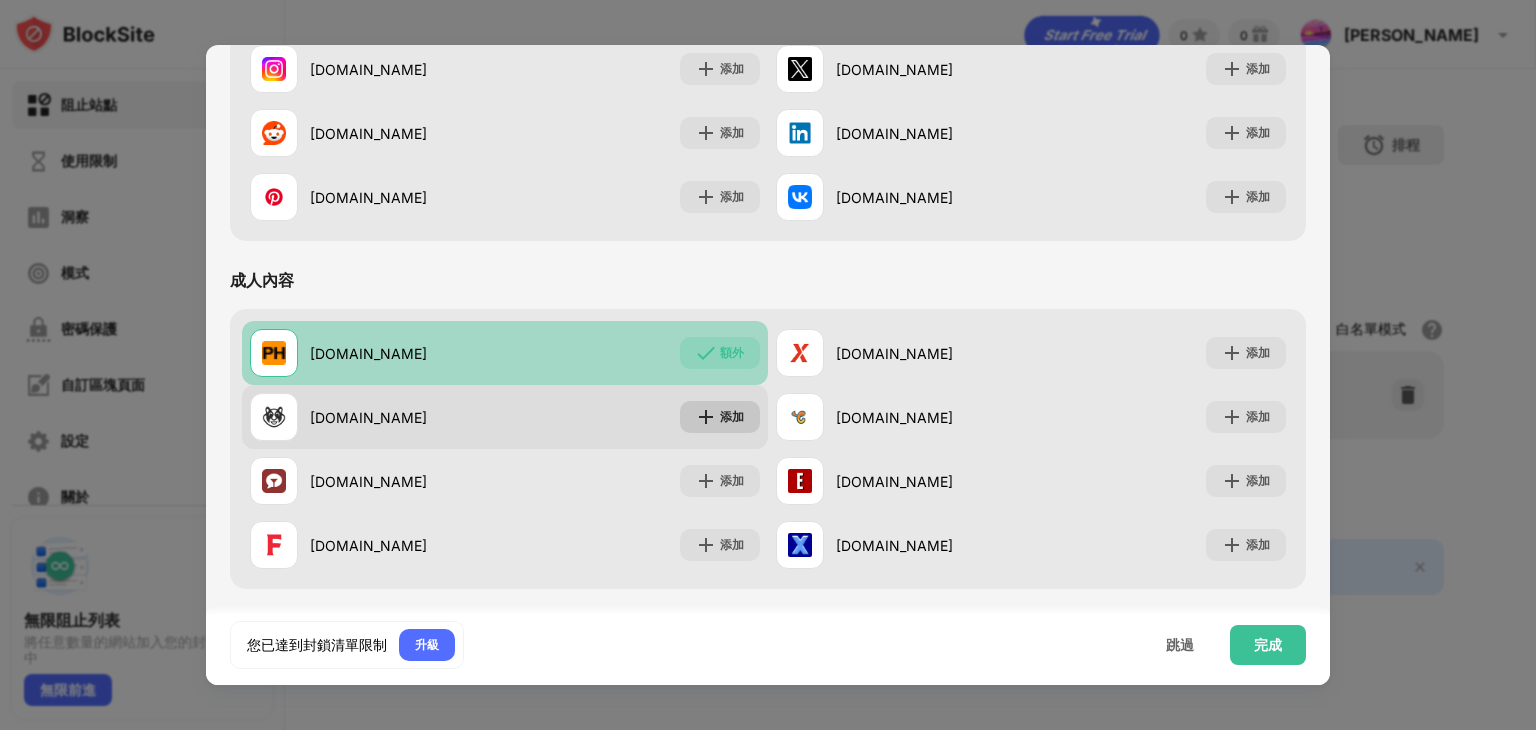 click at bounding box center [706, 417] 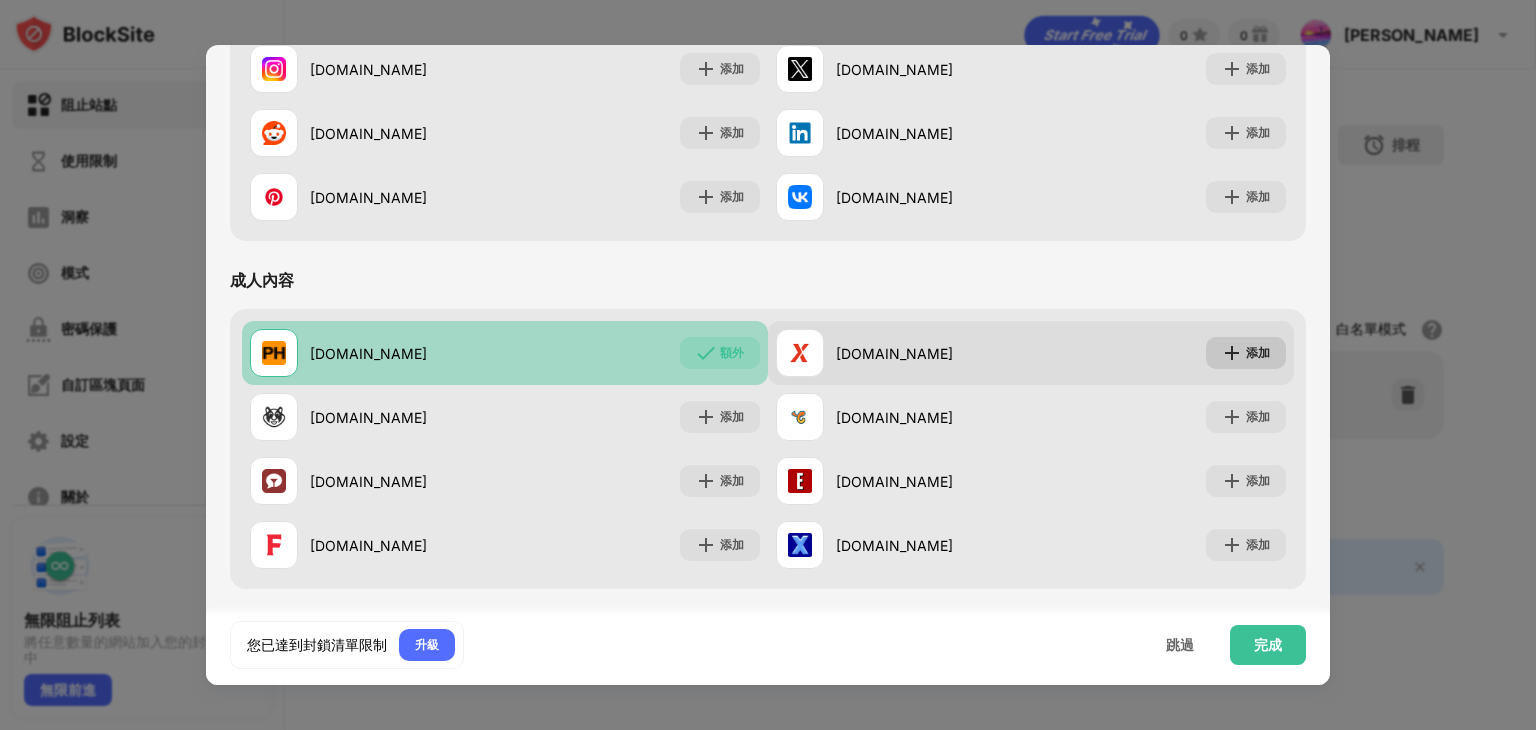 click at bounding box center (1232, 353) 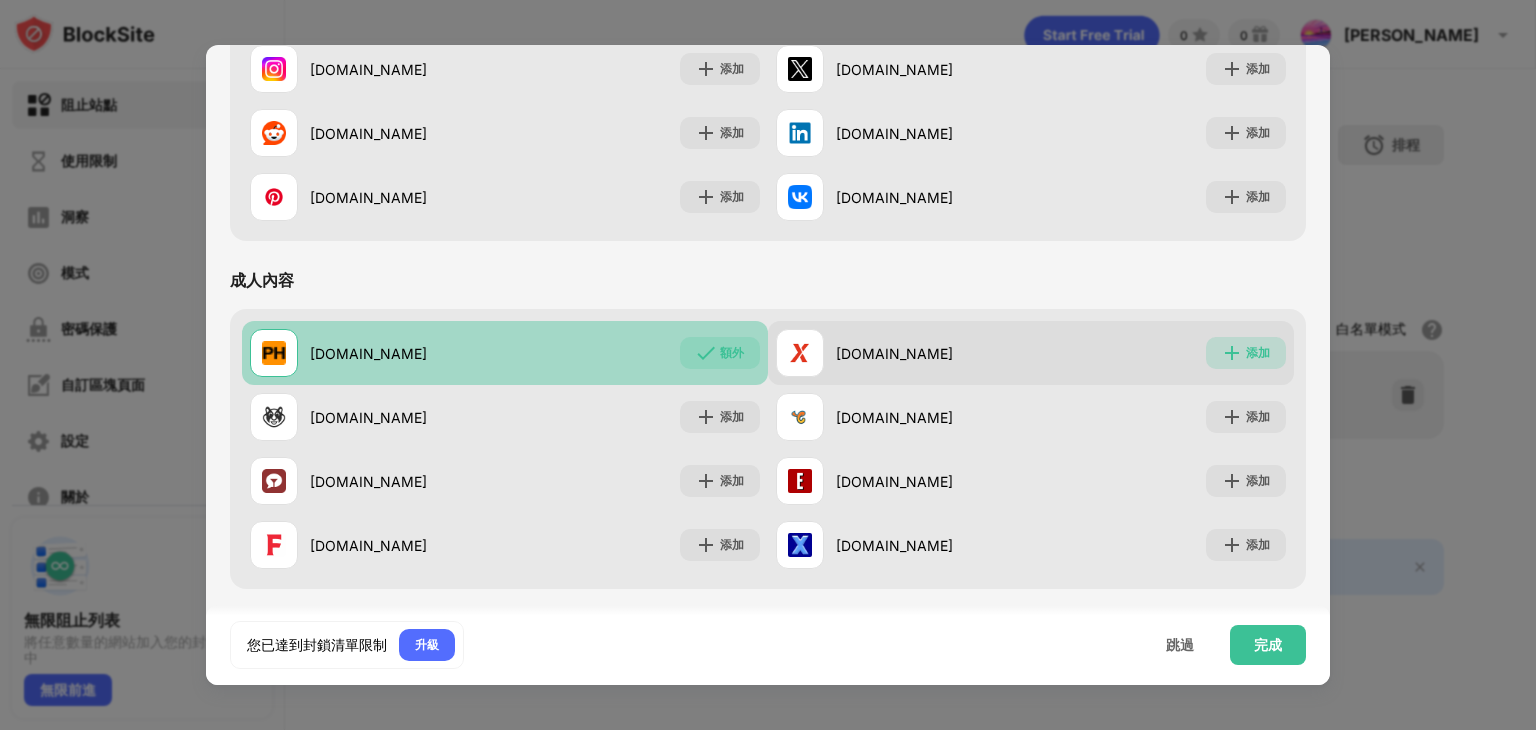 click at bounding box center (1232, 353) 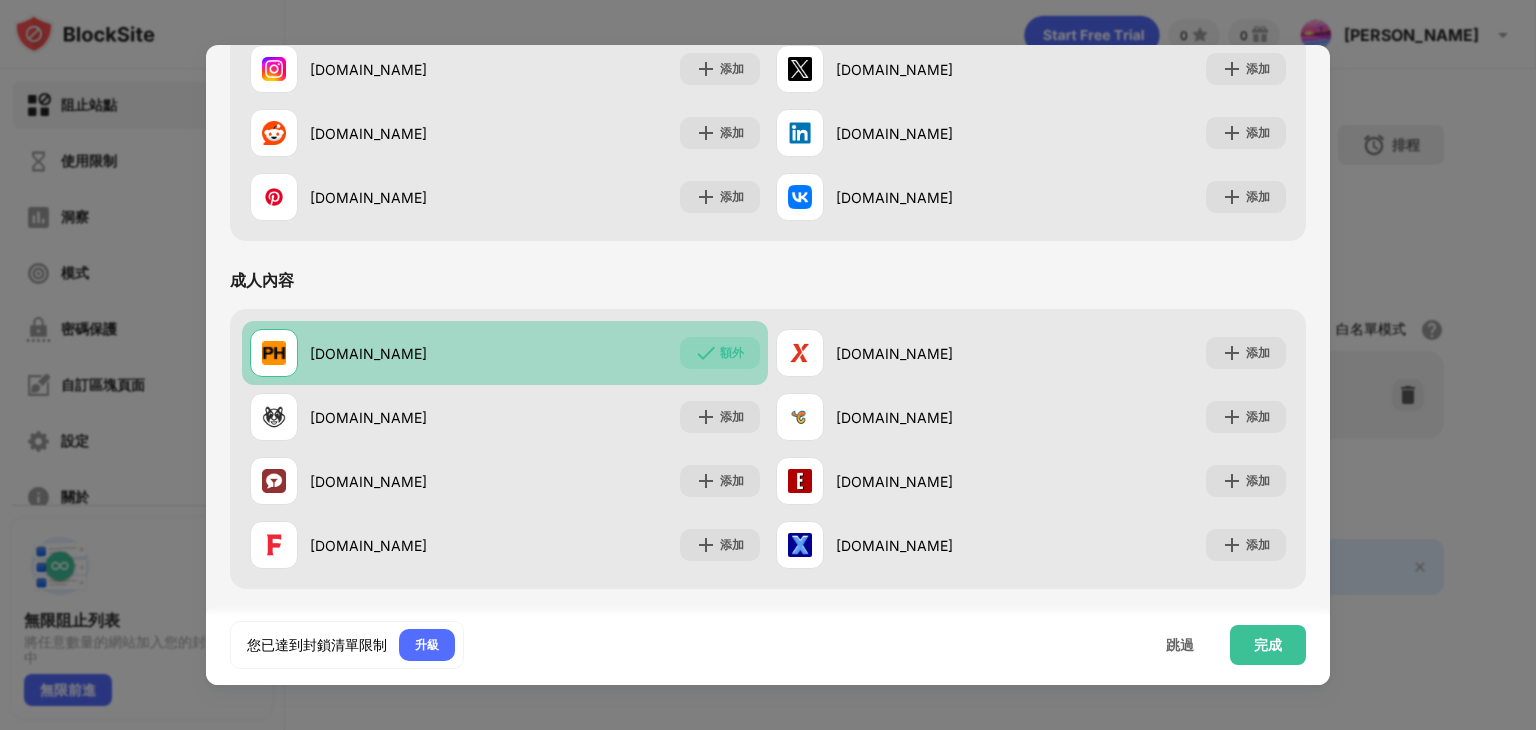 click on "額外" at bounding box center [732, 352] 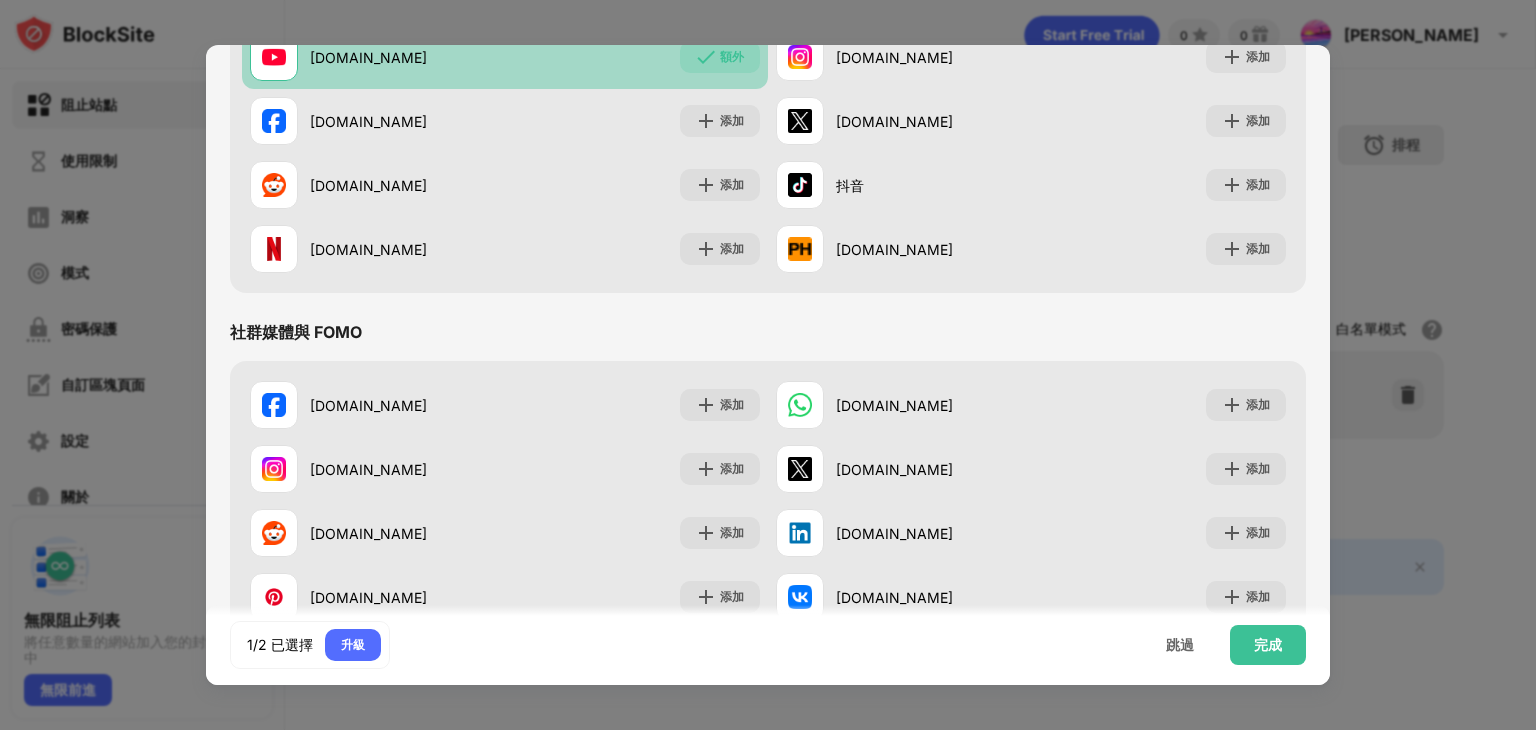 scroll, scrollTop: 100, scrollLeft: 0, axis: vertical 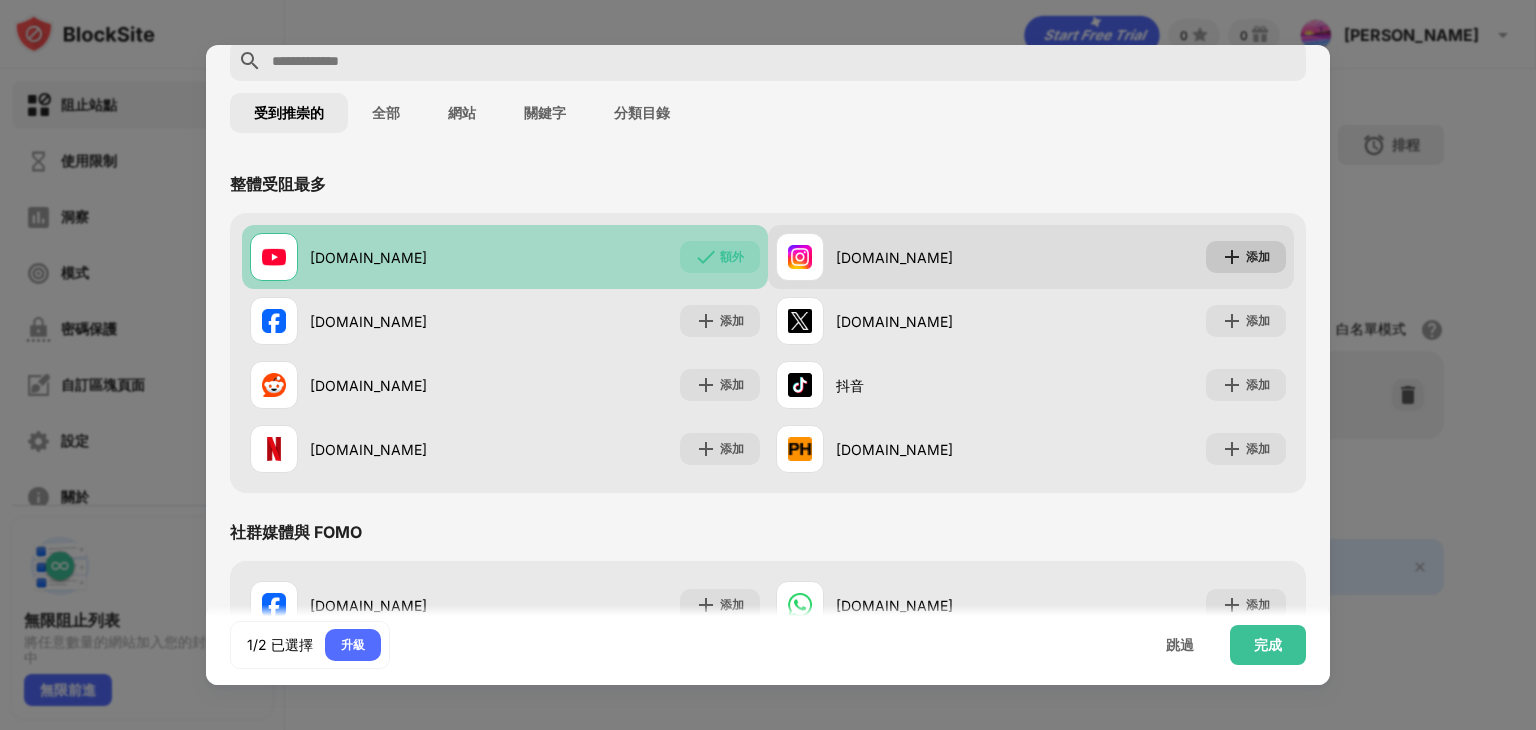 click on "添加" at bounding box center (1258, 256) 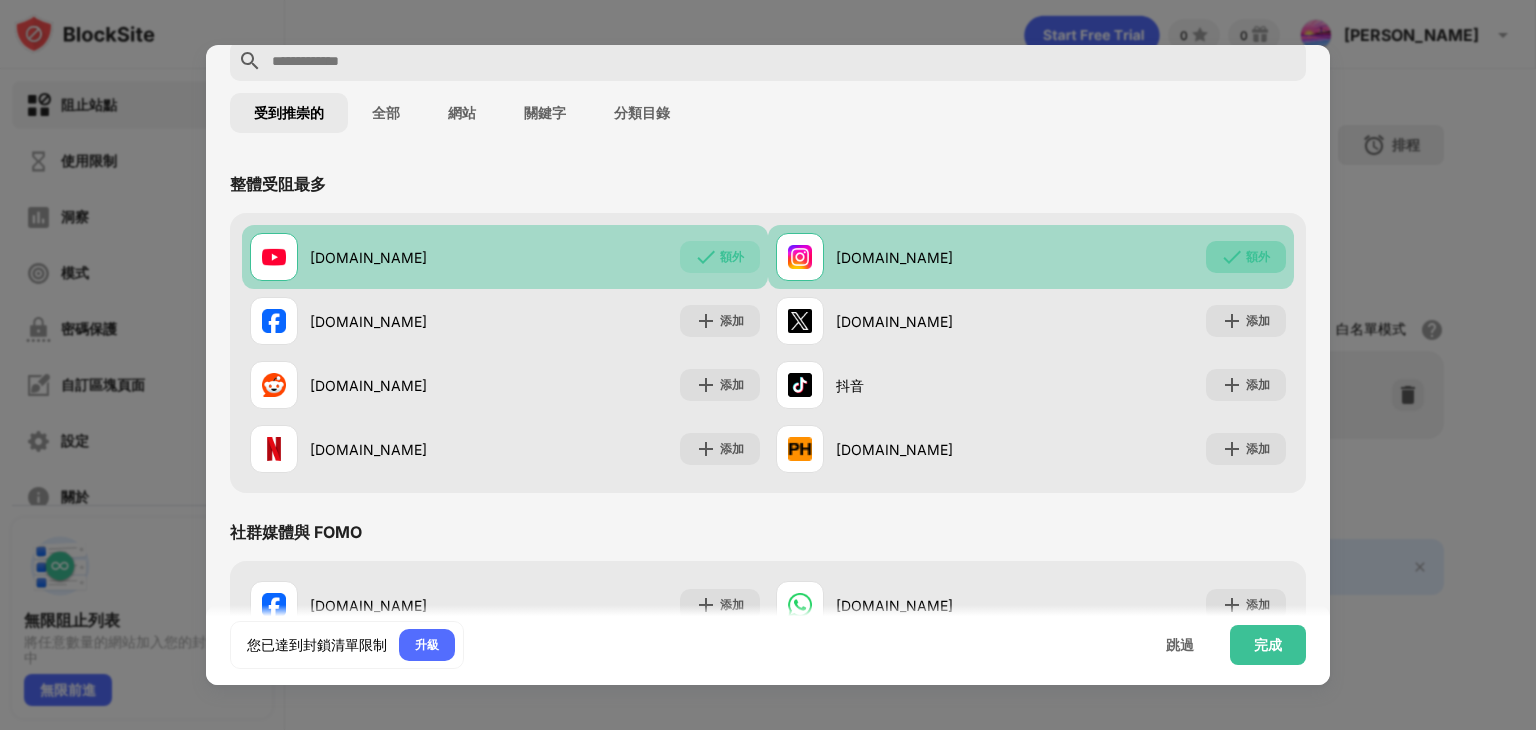 click on "額外" at bounding box center [1258, 256] 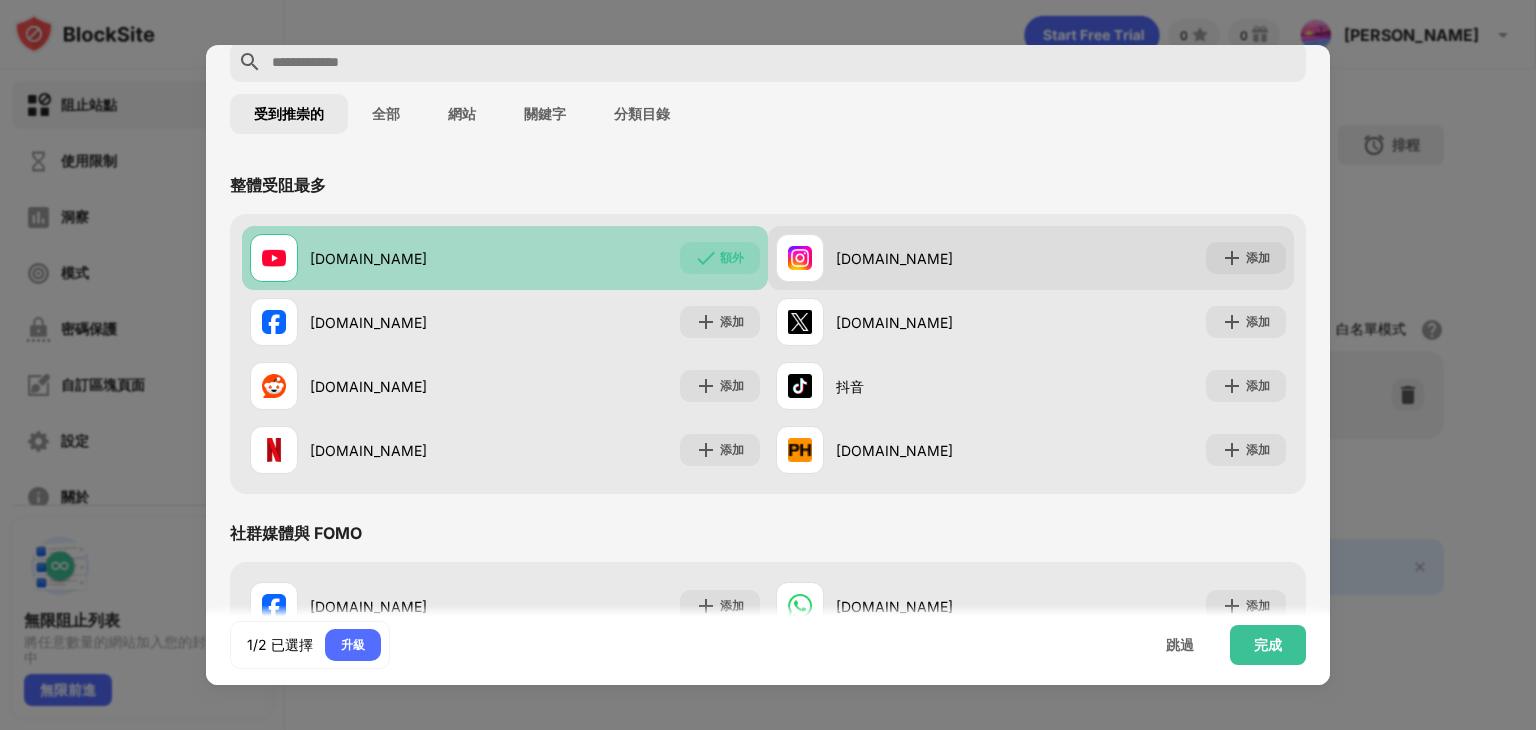 scroll, scrollTop: 0, scrollLeft: 0, axis: both 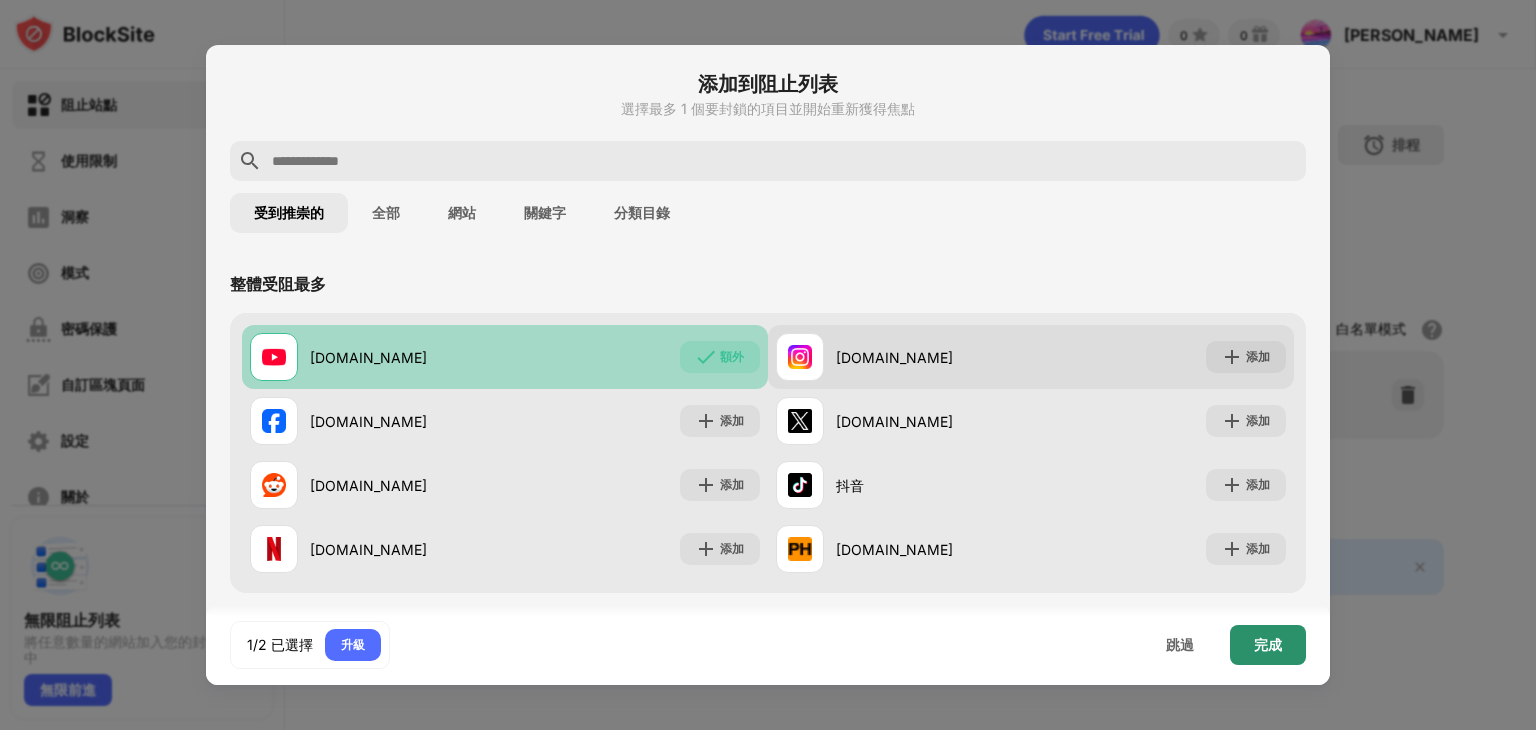 click on "完成" at bounding box center (1268, 644) 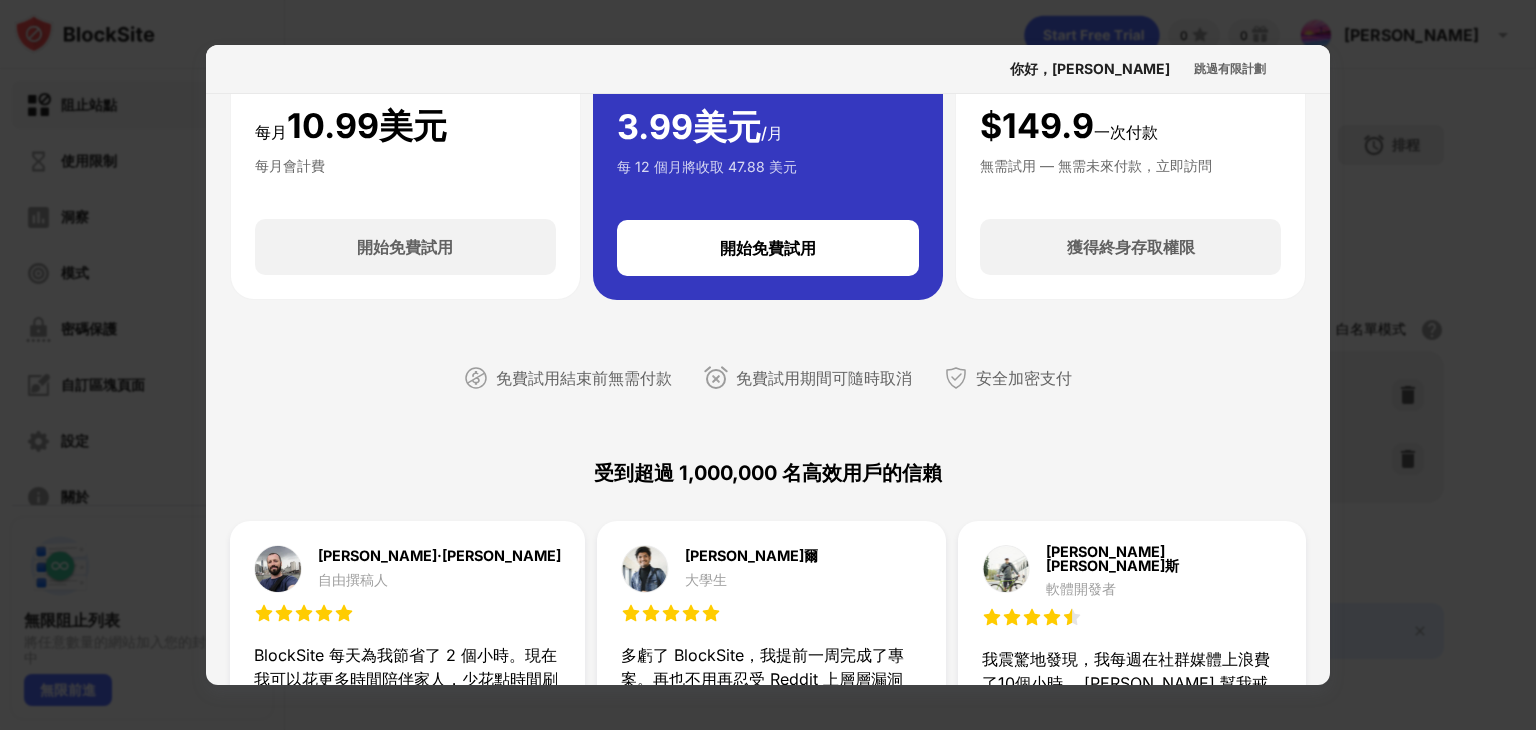 scroll, scrollTop: 0, scrollLeft: 0, axis: both 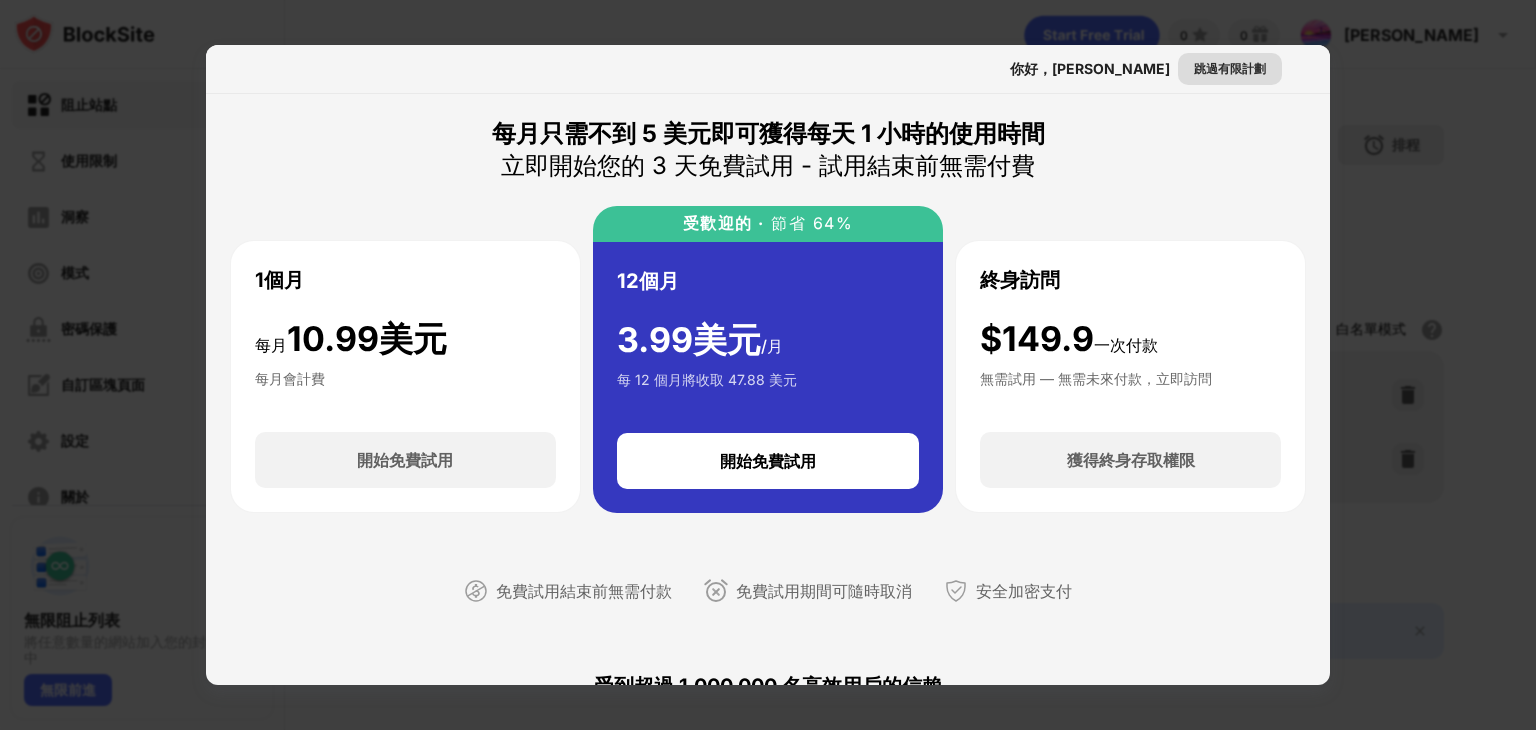 click on "跳過有限計劃" at bounding box center (1230, 68) 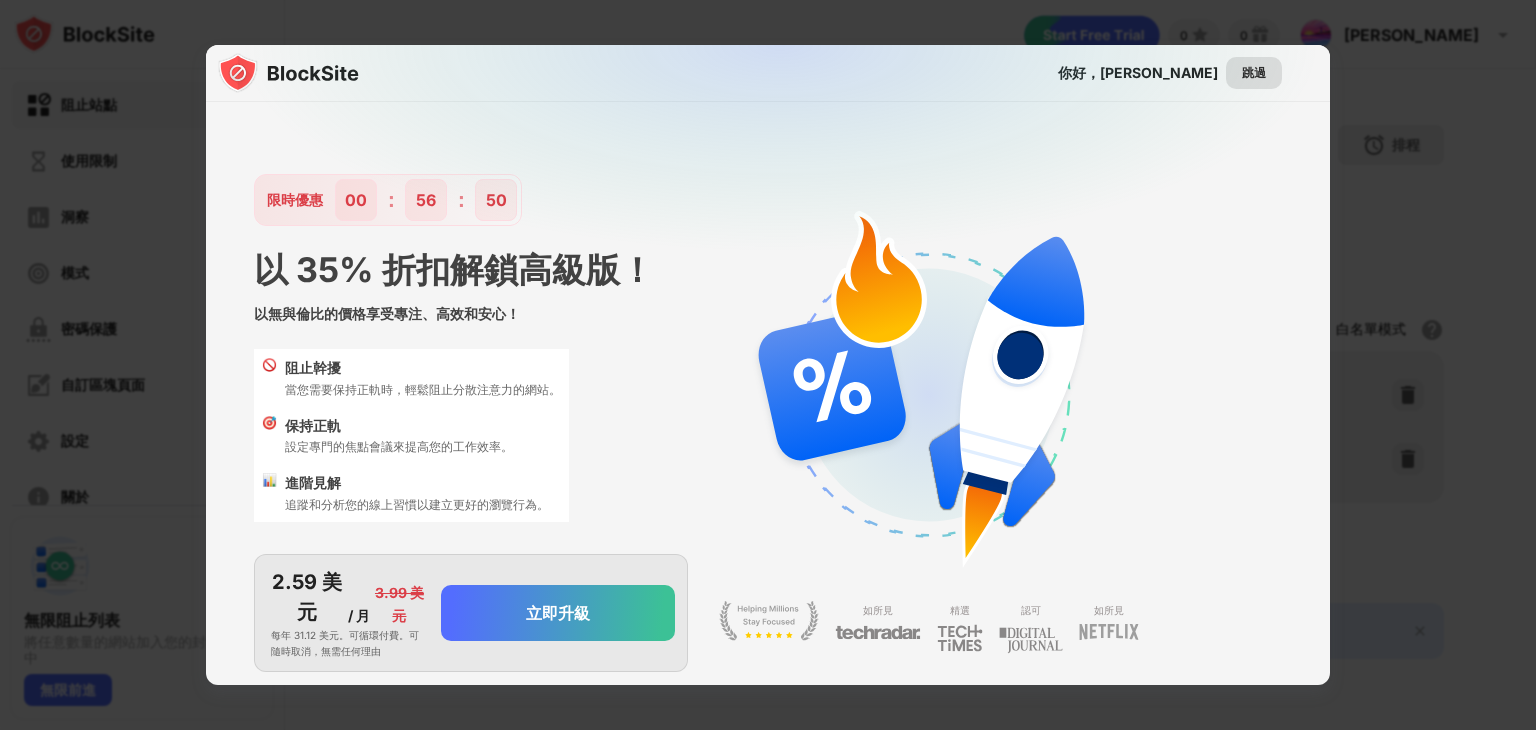 click on "跳過" at bounding box center [1254, 72] 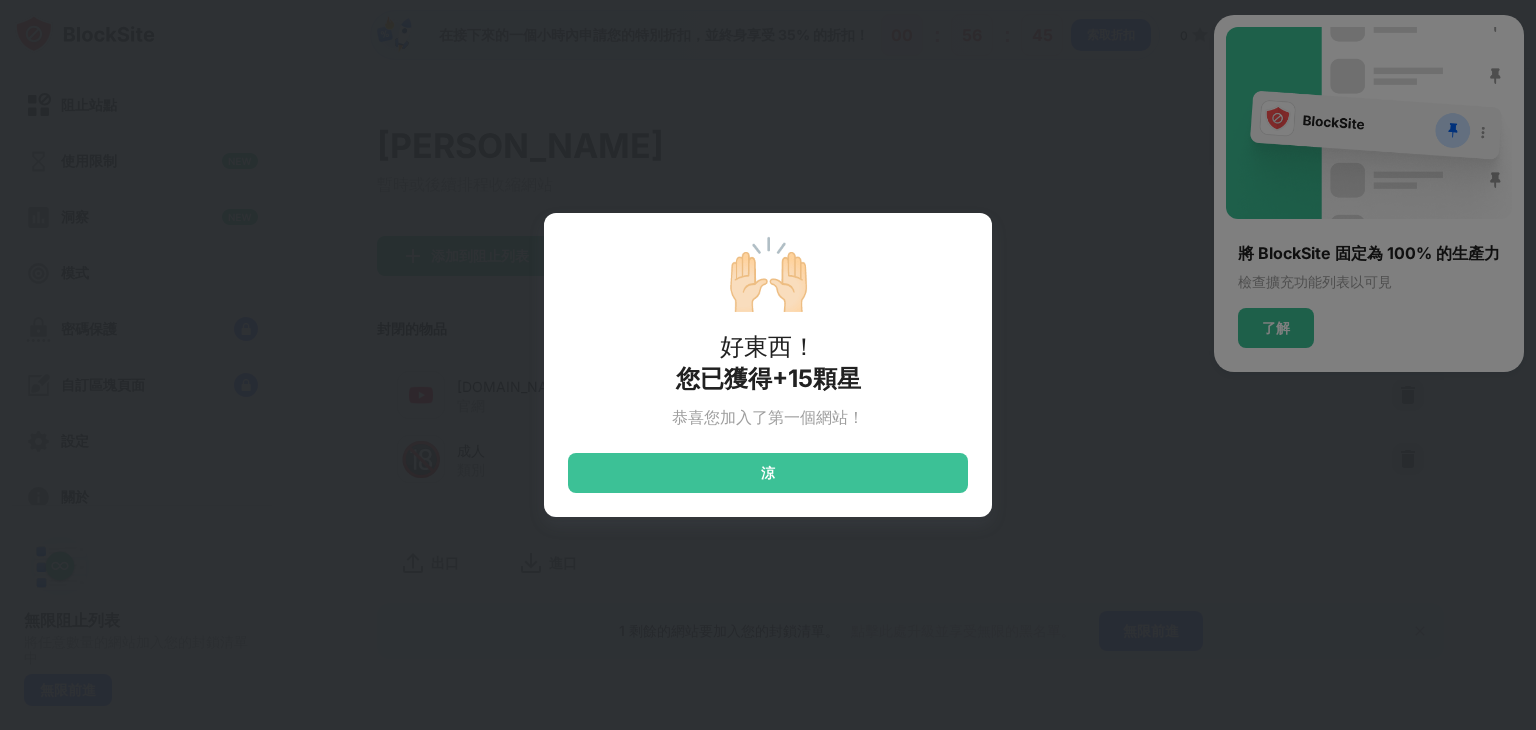 click on "🙌🏻 好東西！ 您已獲得+15顆星 恭喜您加入了第一個網站！ 涼" at bounding box center (768, 365) 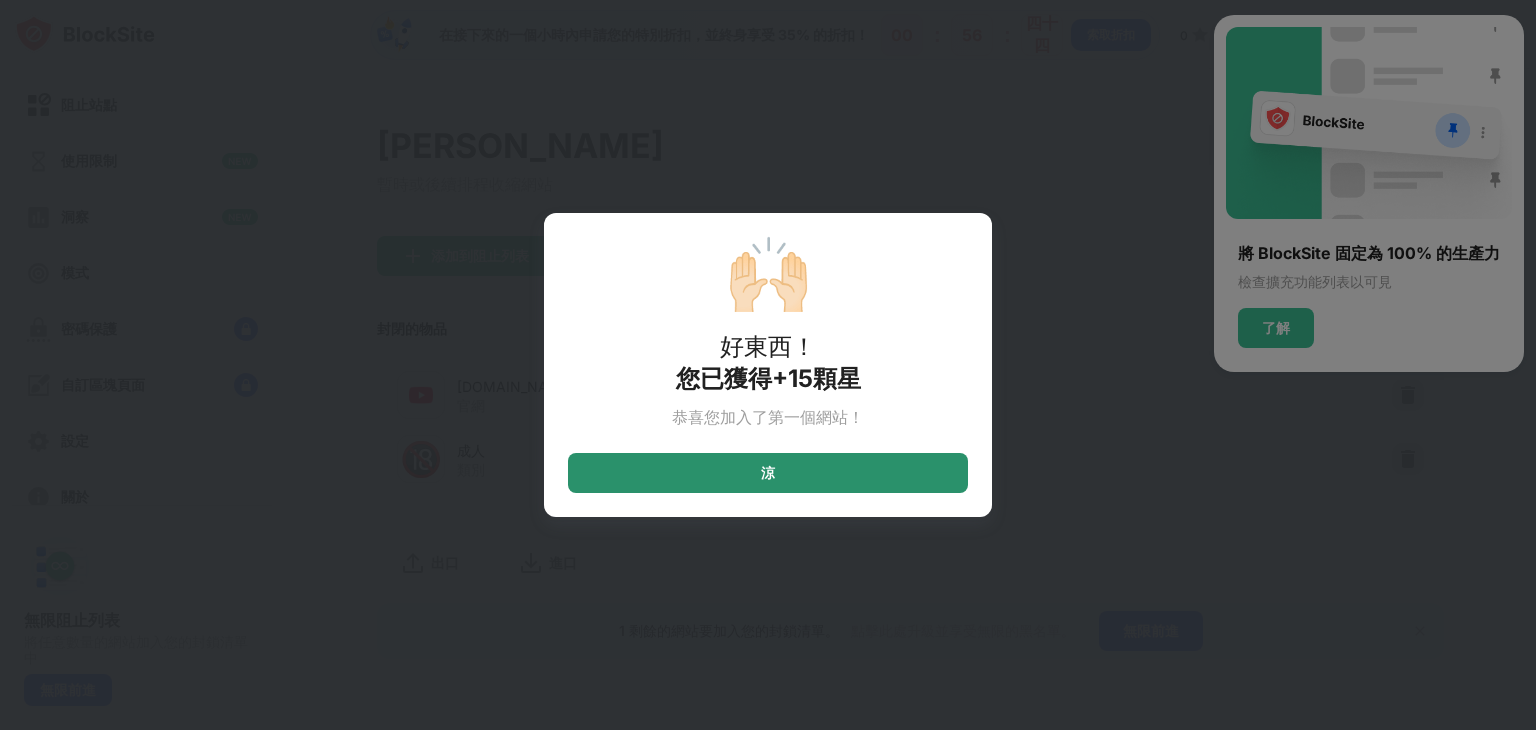 click on "涼" at bounding box center (768, 473) 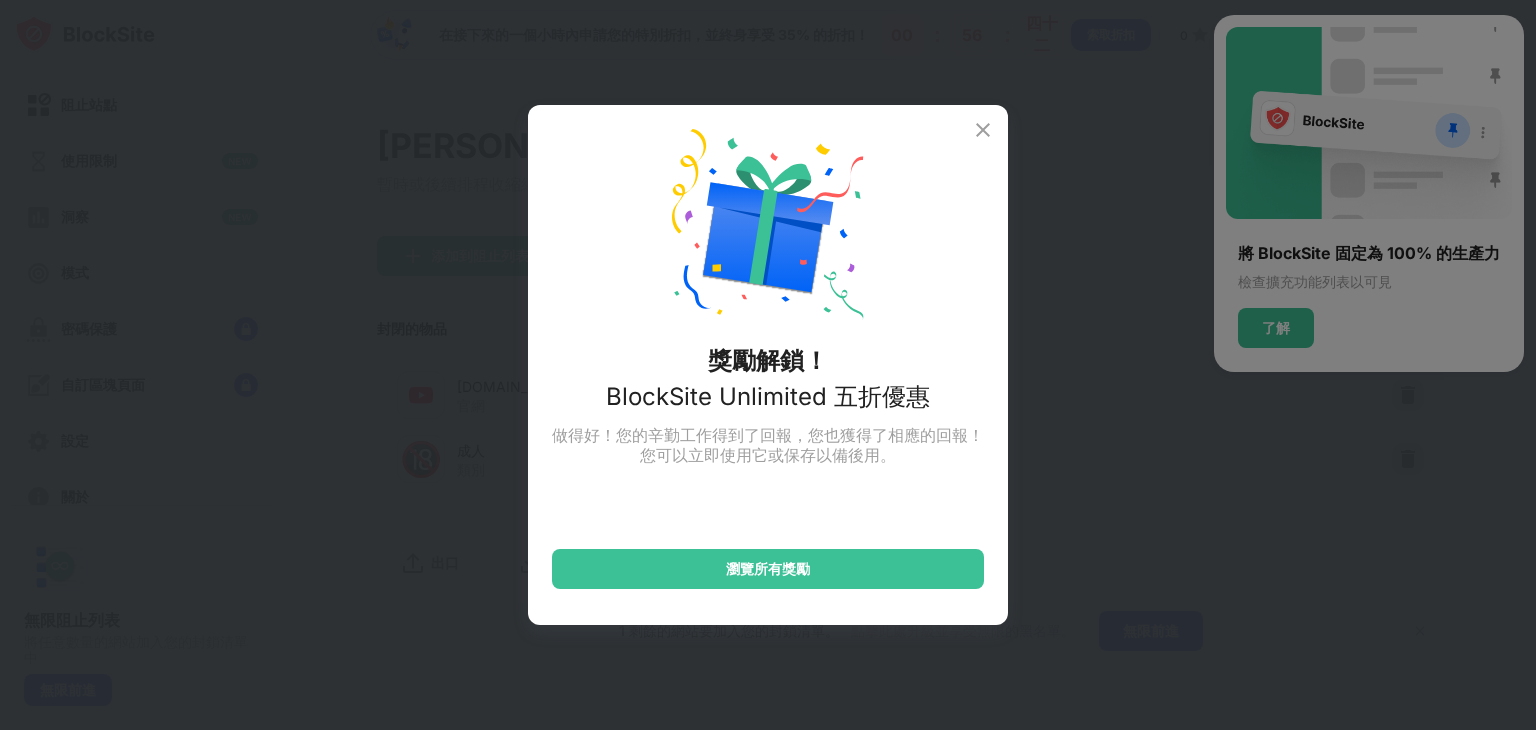 click on "獎勵解鎖！ BlockSite Unlimited 五折優惠 做得好！您的辛勤工作得到了回報，您也獲得了相應的回報！您可以立即使用它或保存以備後用。 瀏覽所有獎勵" at bounding box center [768, 365] 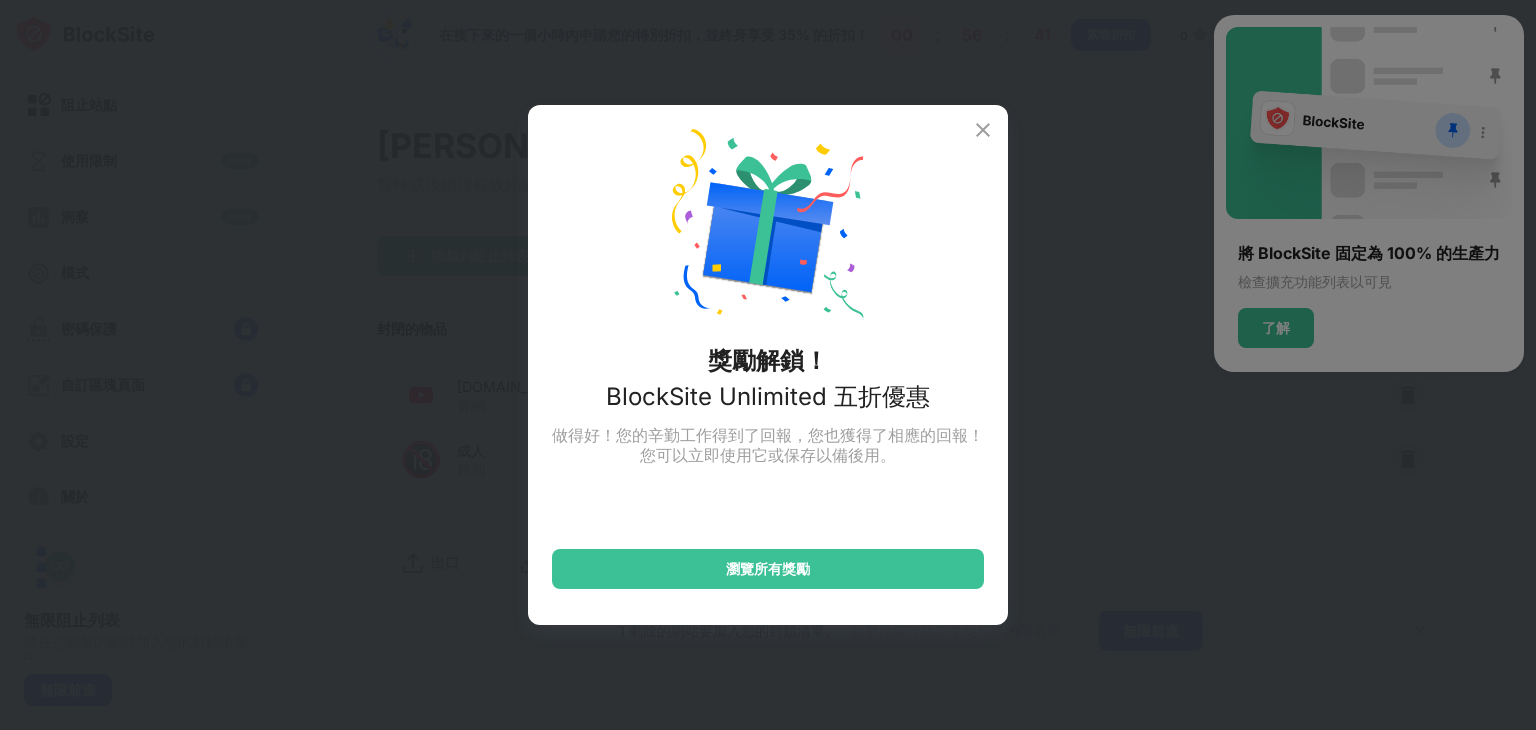 click on "獎勵解鎖！ BlockSite Unlimited 五折優惠 做得好！您的辛勤工作得到了回報，您也獲得了相應的回報！您可以立即使用它或保存以備後用。 瀏覽所有獎勵" at bounding box center (768, 365) 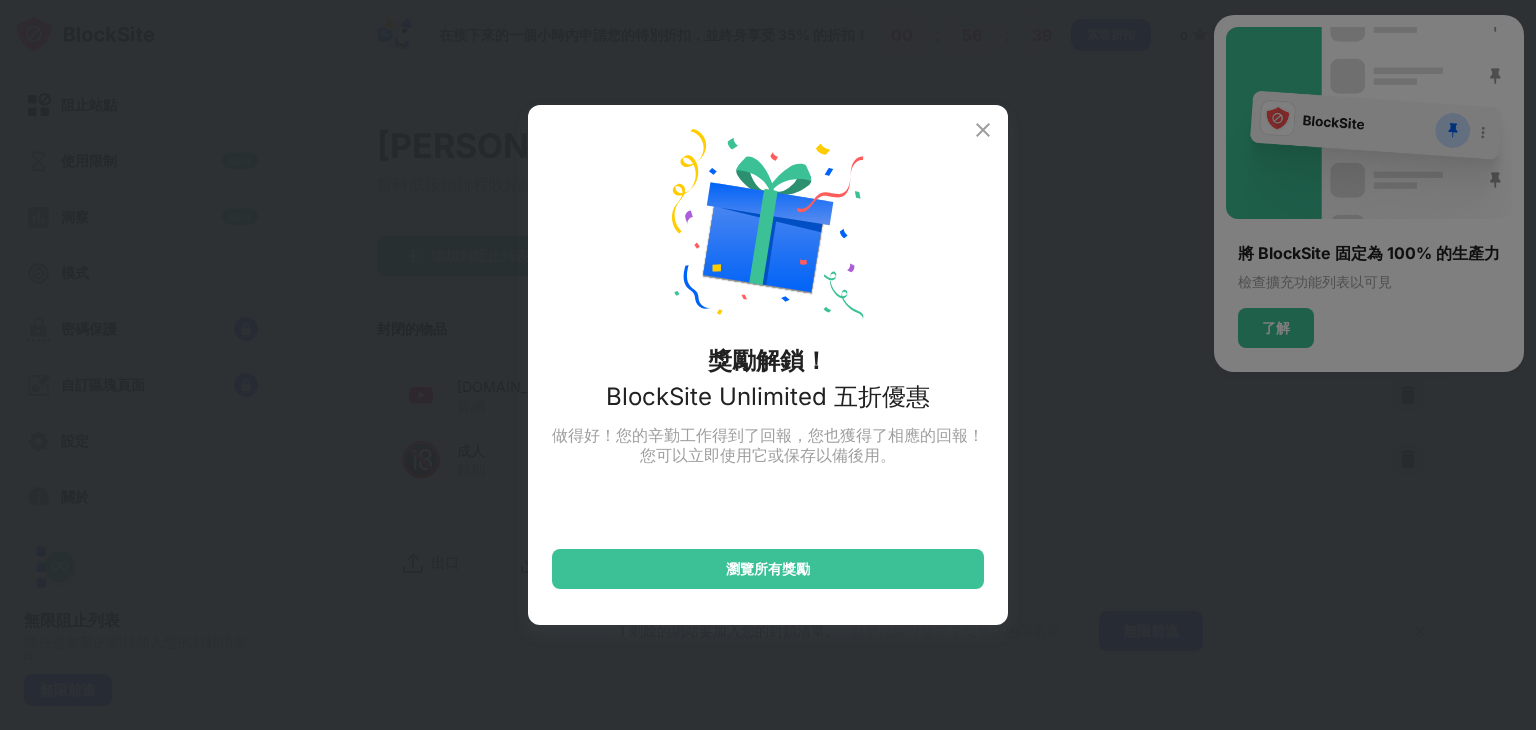 click on "獎勵解鎖！ BlockSite Unlimited 五折優惠 做得好！您的辛勤工作得到了回報，您也獲得了相應的回報！您可以立即使用它或保存以備後用。 瀏覽所有獎勵" at bounding box center (768, 365) 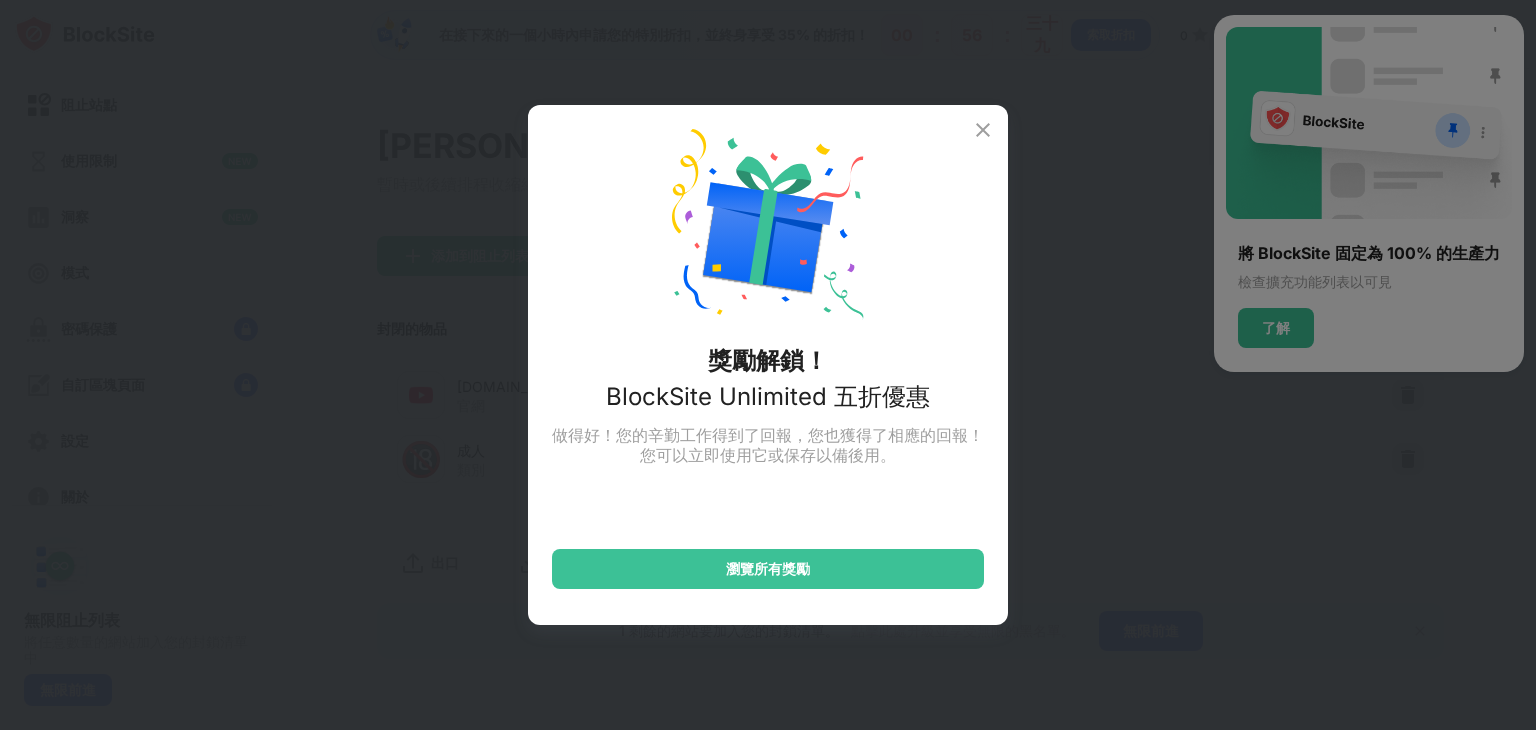 click on "獎勵解鎖！ BlockSite Unlimited 五折優惠 做得好！您的辛勤工作得到了回報，您也獲得了相應的回報！您可以立即使用它或保存以備後用。 瀏覽所有獎勵" at bounding box center [768, 365] 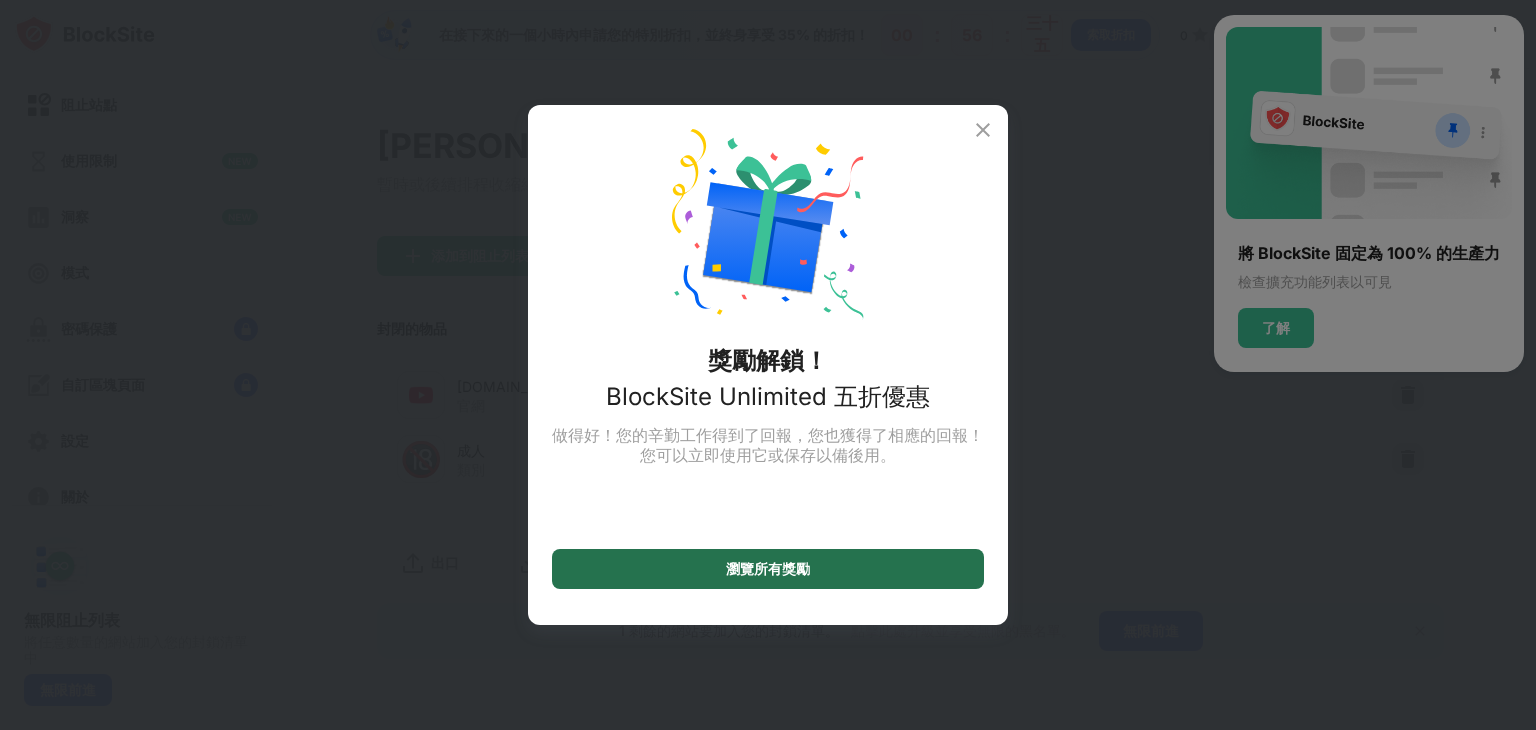click on "瀏覽所有獎勵" at bounding box center (768, 569) 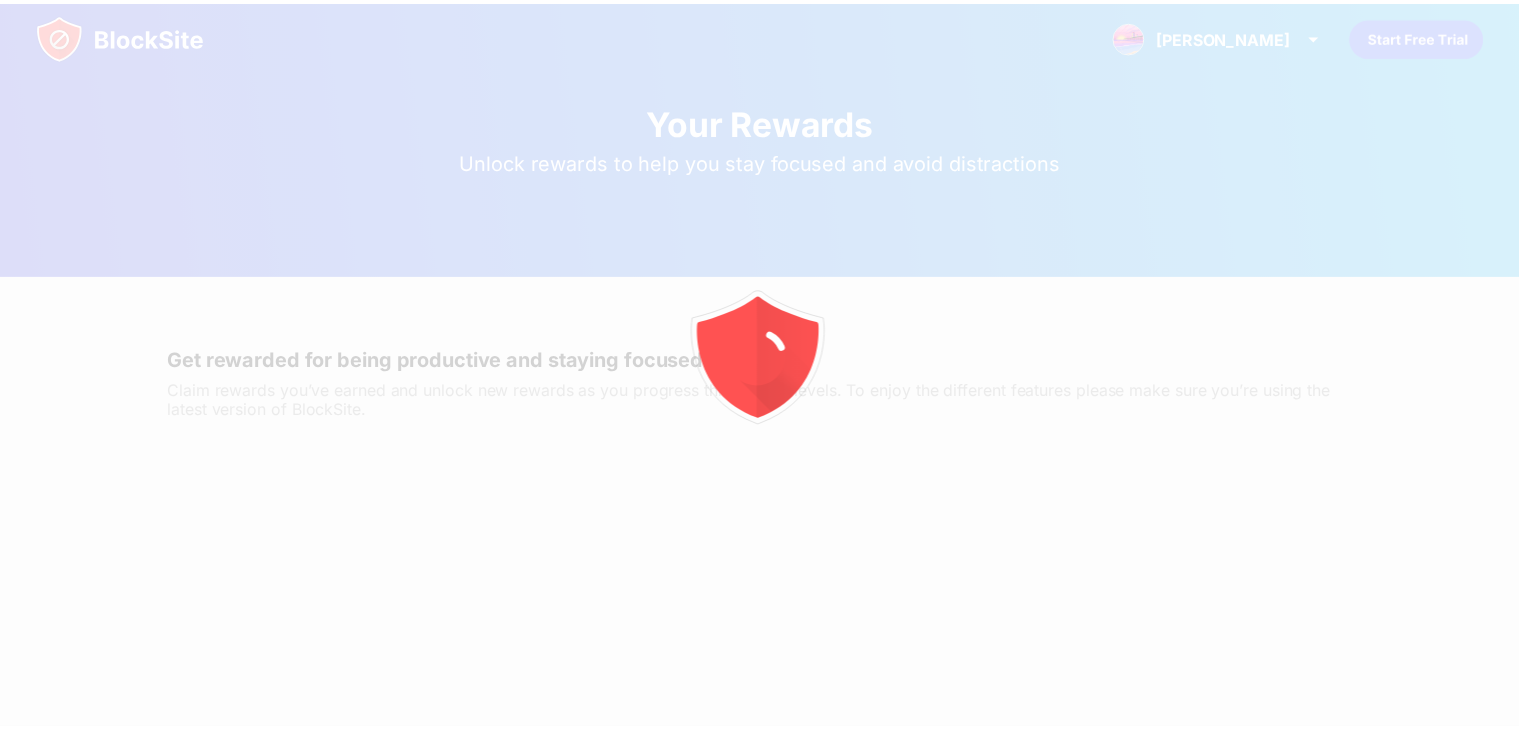 scroll, scrollTop: 0, scrollLeft: 0, axis: both 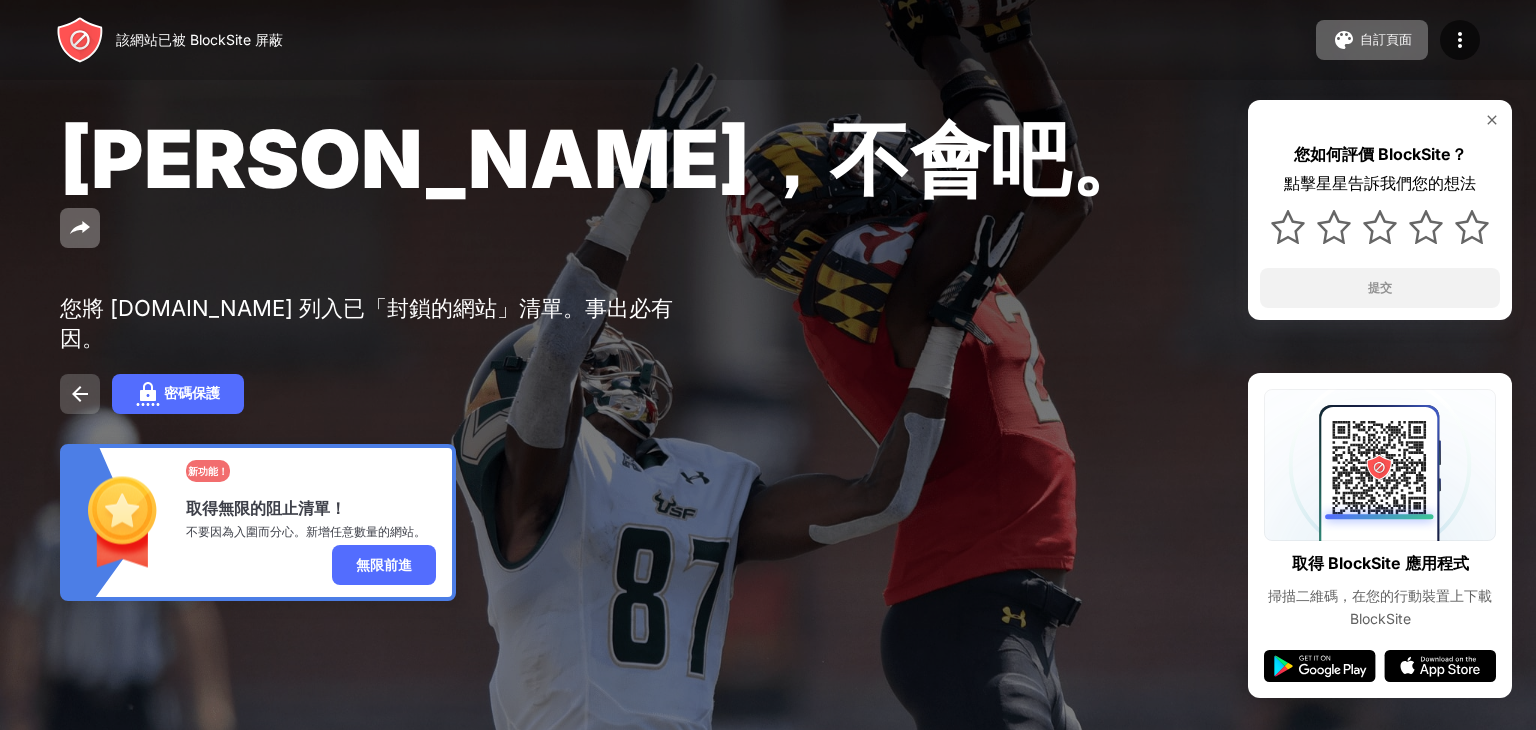 click at bounding box center (80, 394) 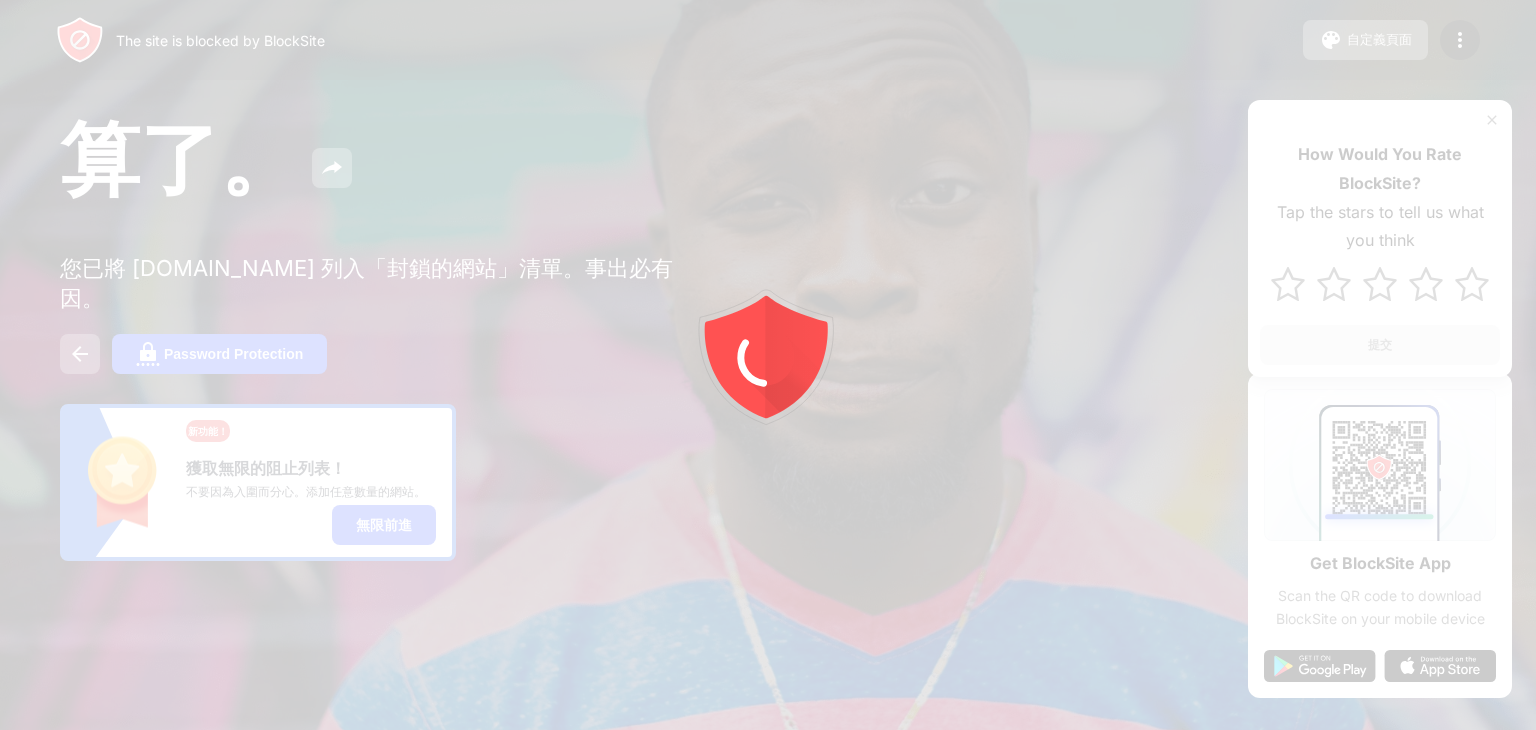 scroll, scrollTop: 0, scrollLeft: 0, axis: both 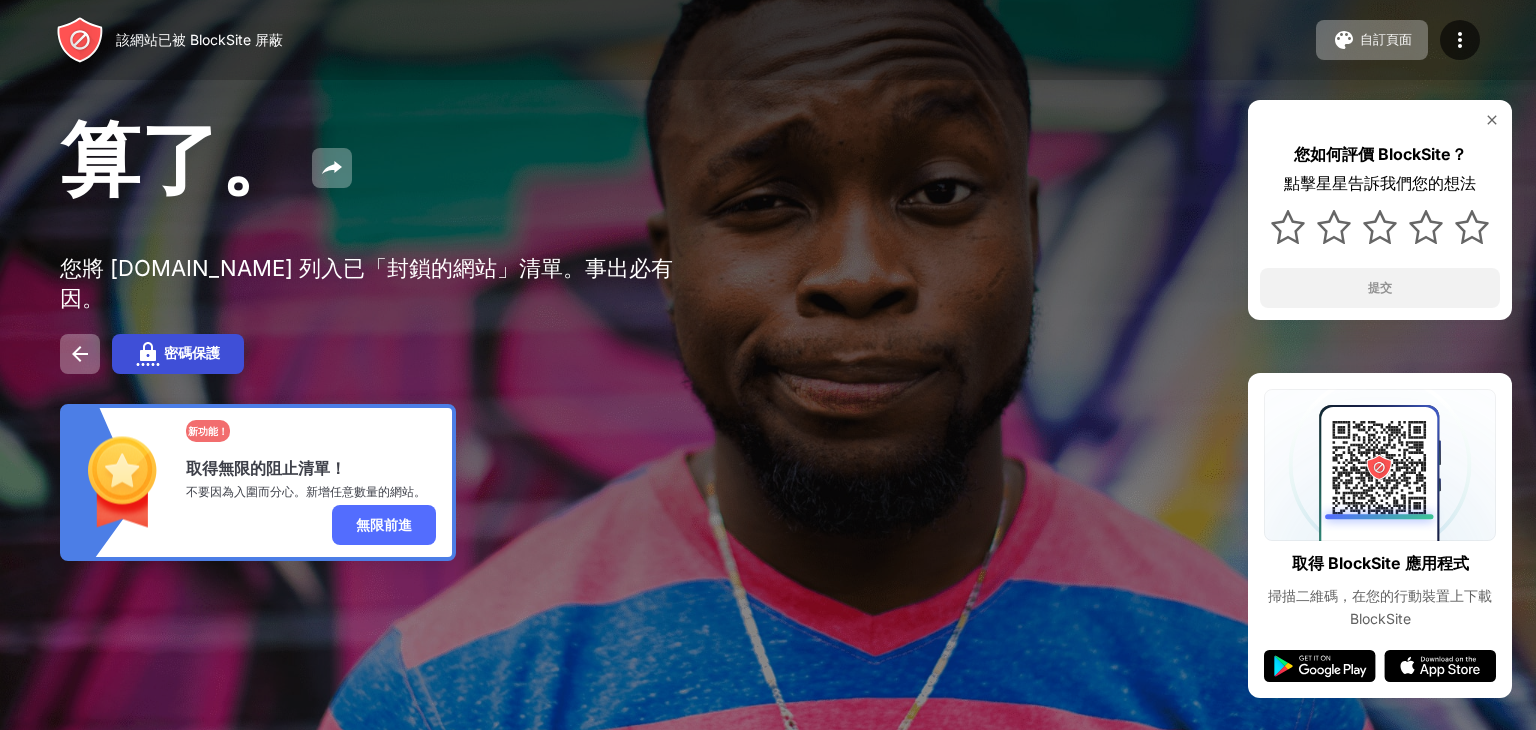 click on "密碼保護" at bounding box center [192, 353] 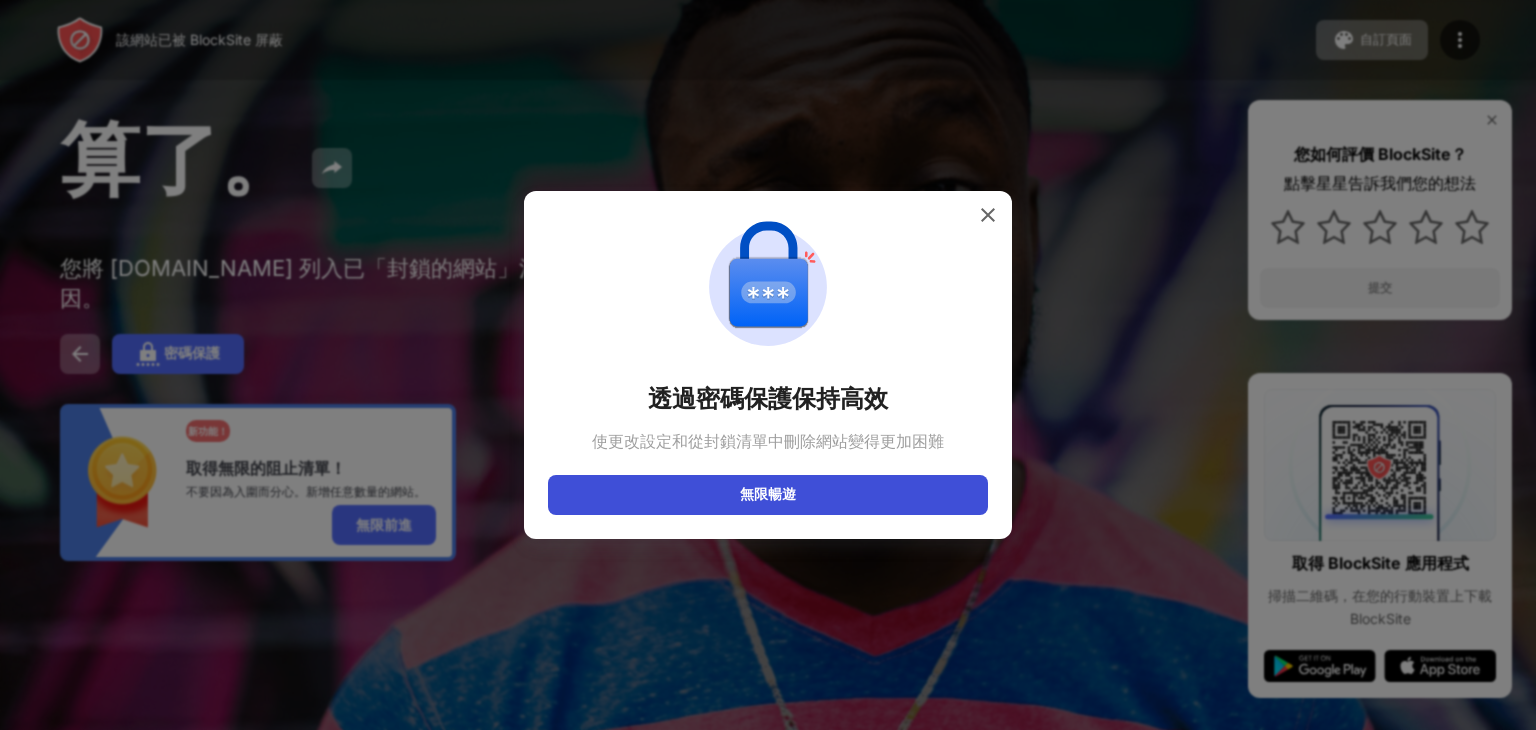 click on "無限暢遊" at bounding box center [768, 494] 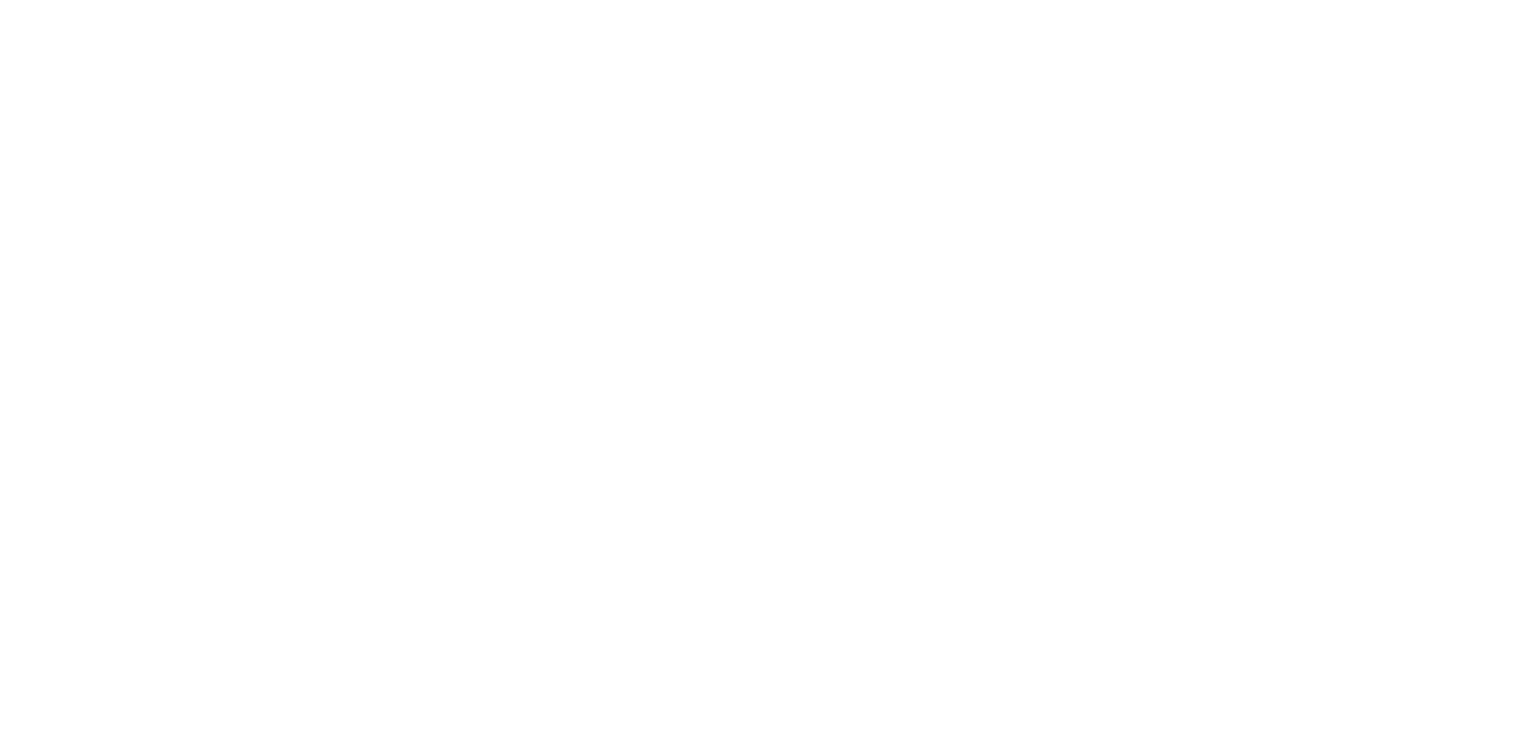 scroll, scrollTop: 0, scrollLeft: 0, axis: both 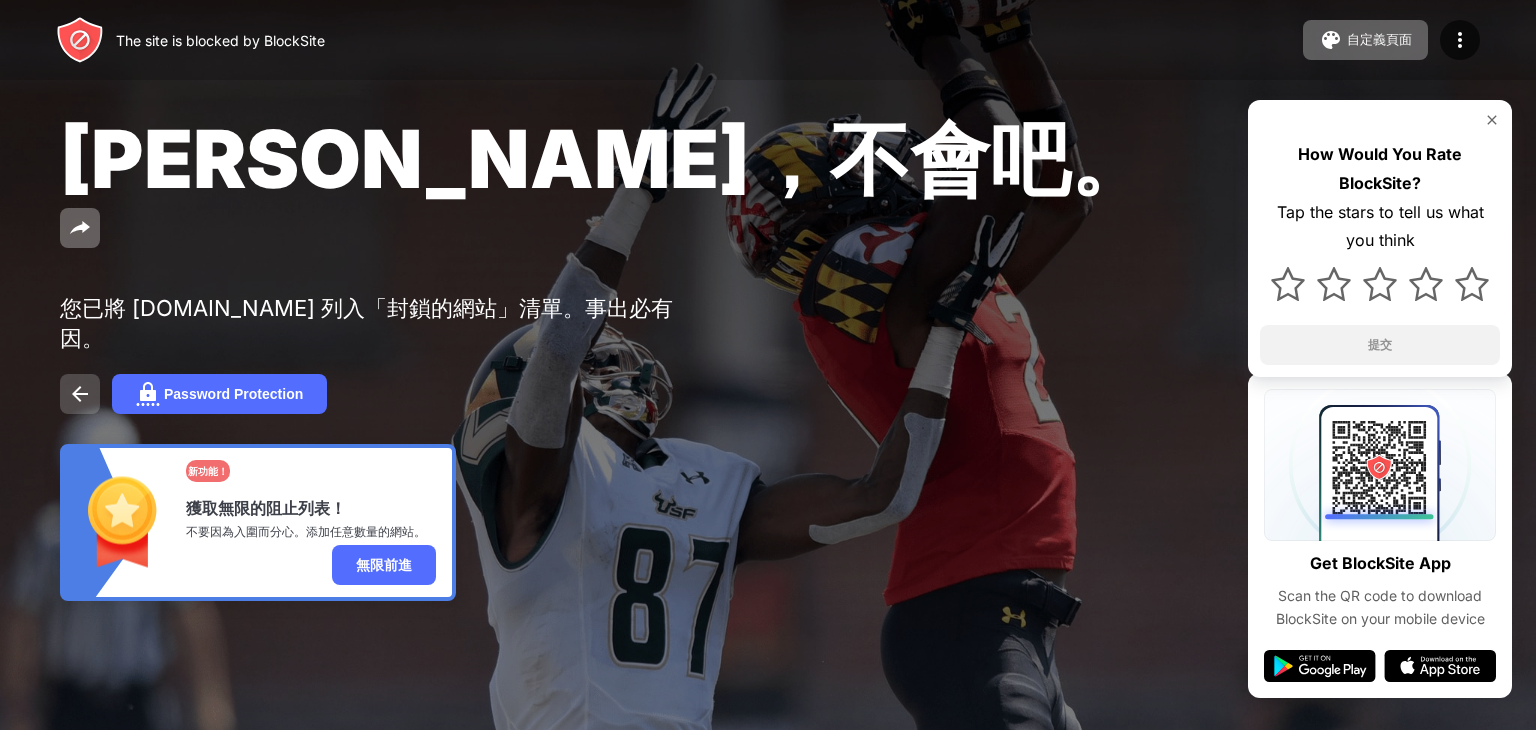 click at bounding box center [80, 394] 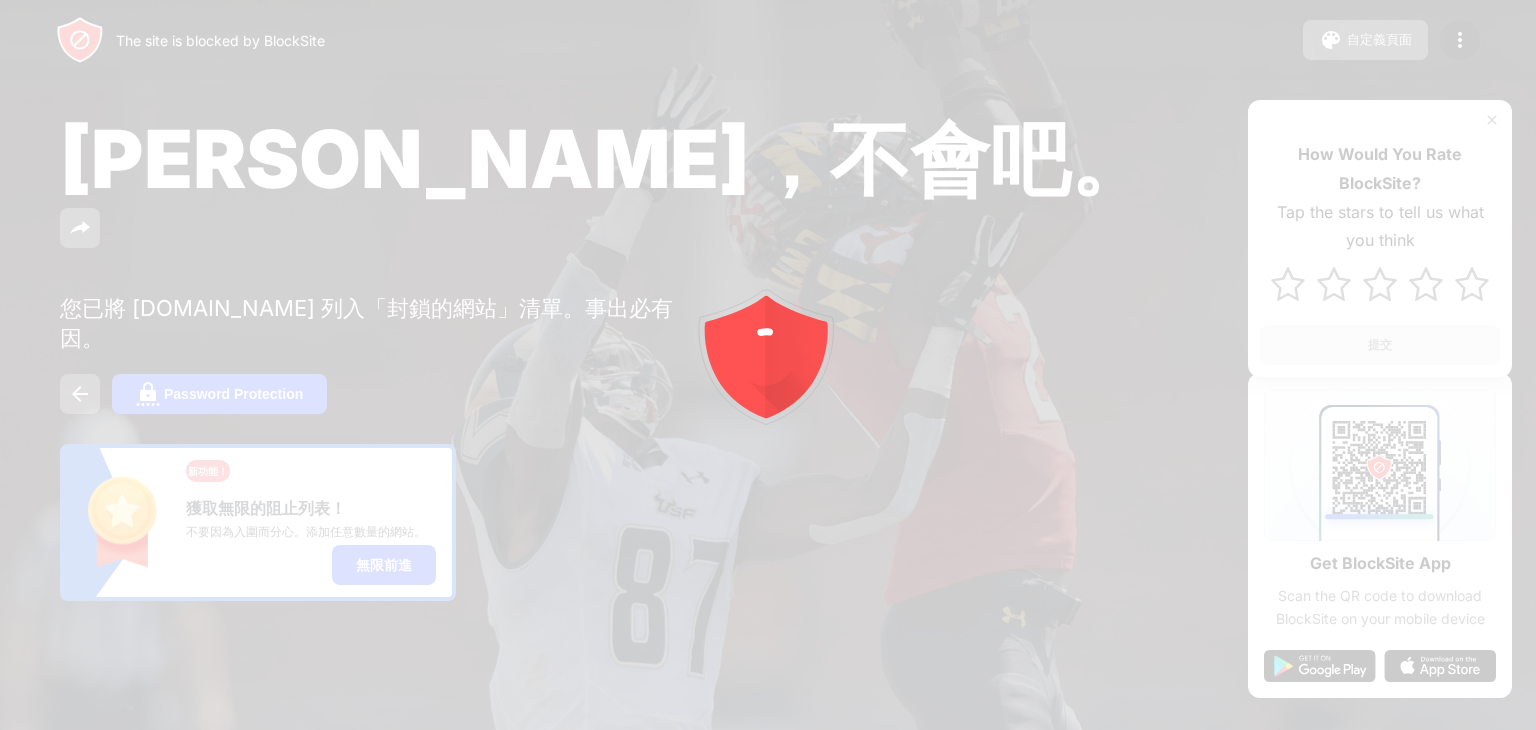 scroll, scrollTop: 0, scrollLeft: 0, axis: both 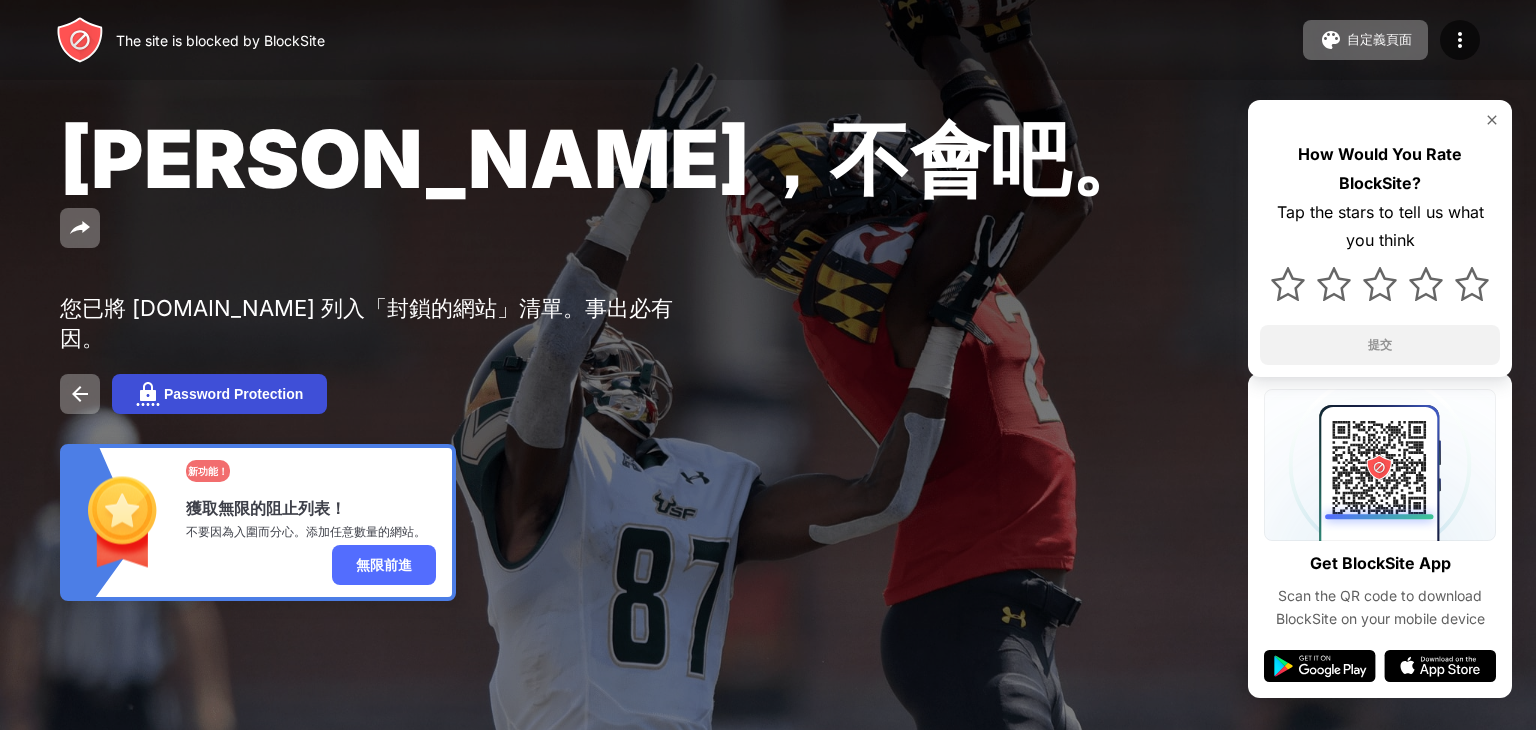 click on "Password Protection" at bounding box center [233, 394] 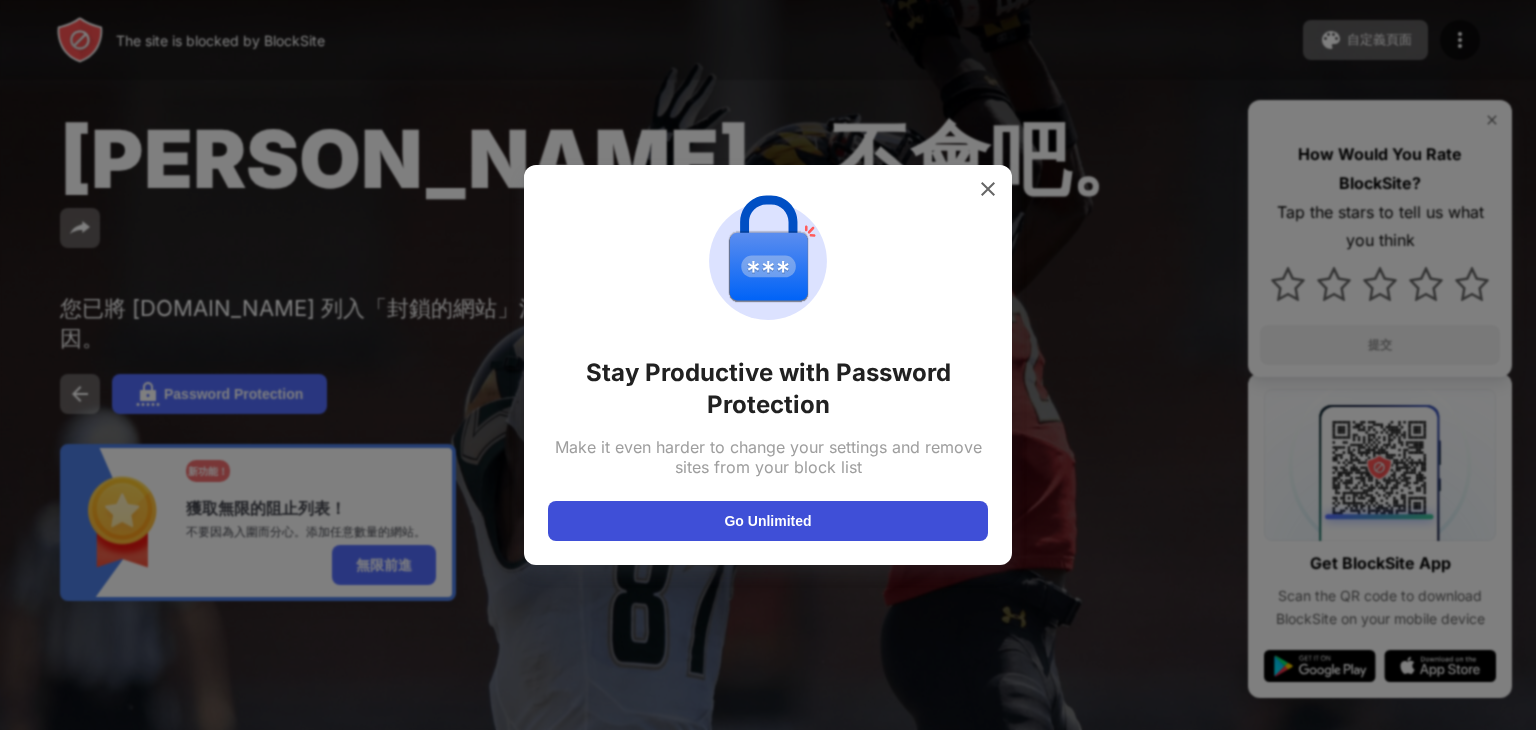 click on "Go Unlimited" at bounding box center [768, 521] 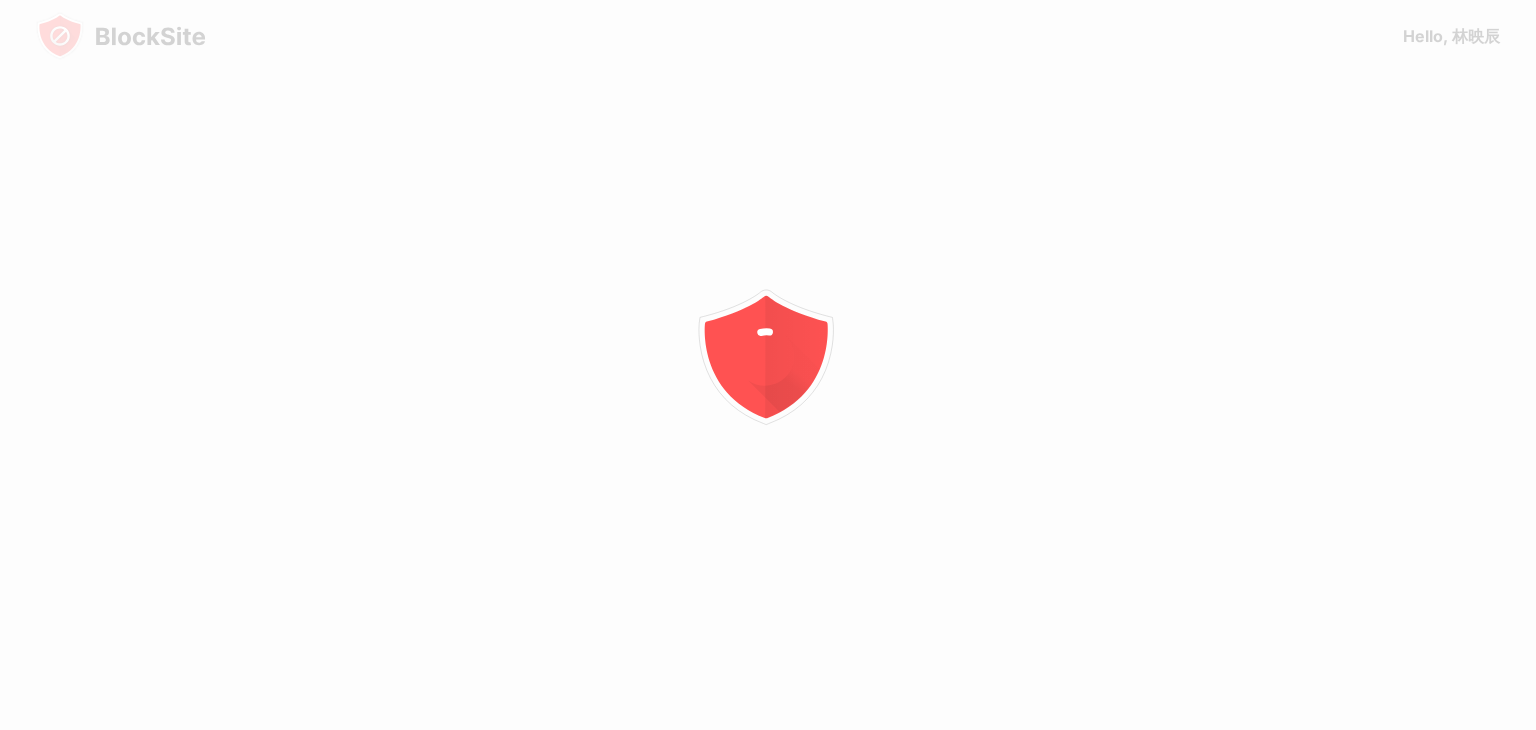 scroll, scrollTop: 0, scrollLeft: 0, axis: both 